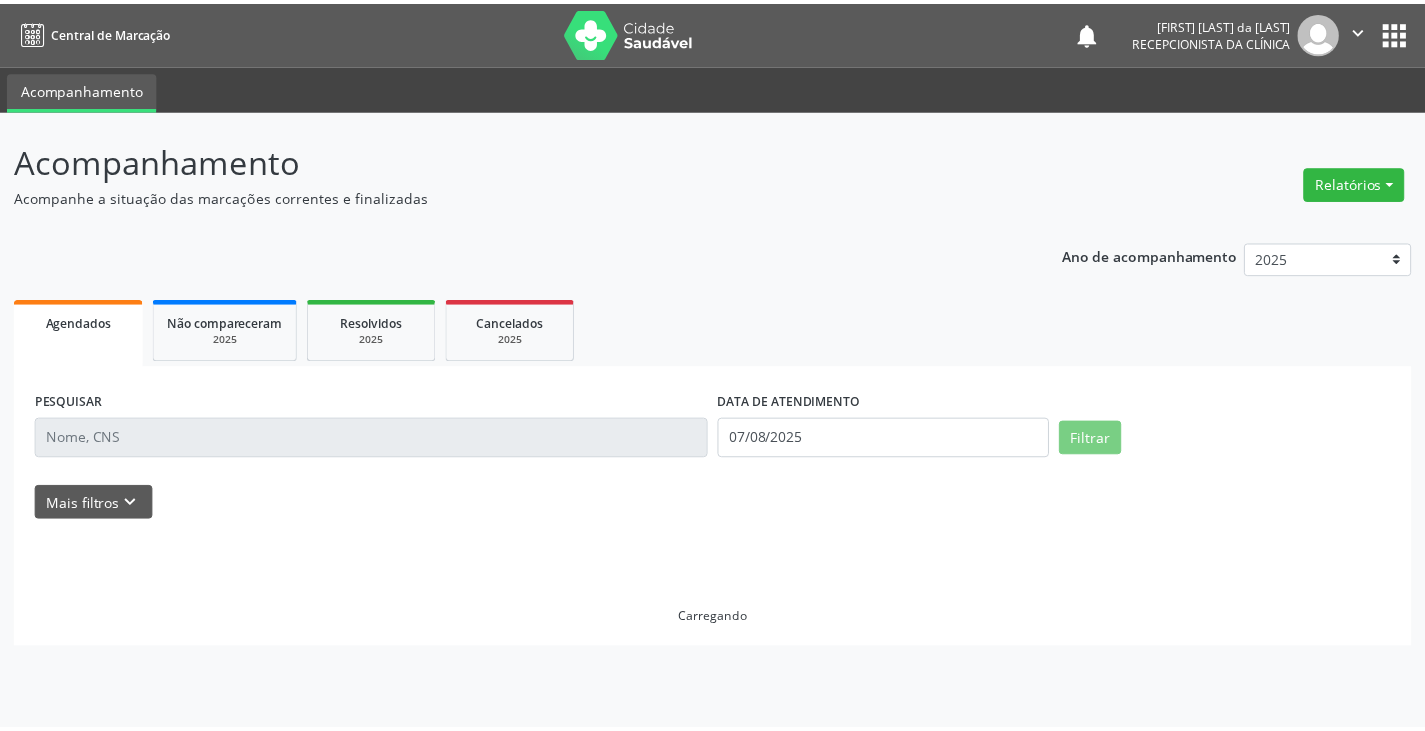 scroll, scrollTop: 0, scrollLeft: 0, axis: both 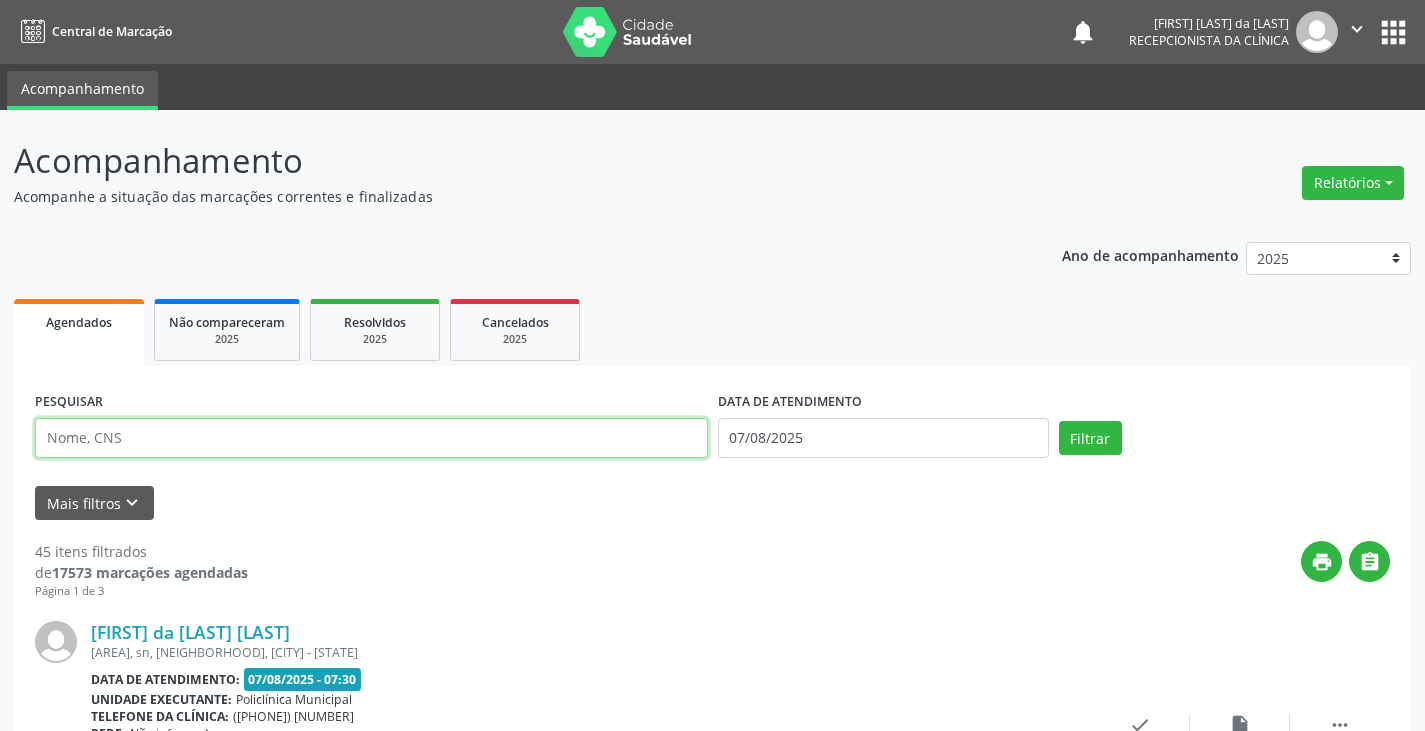 click at bounding box center (371, 438) 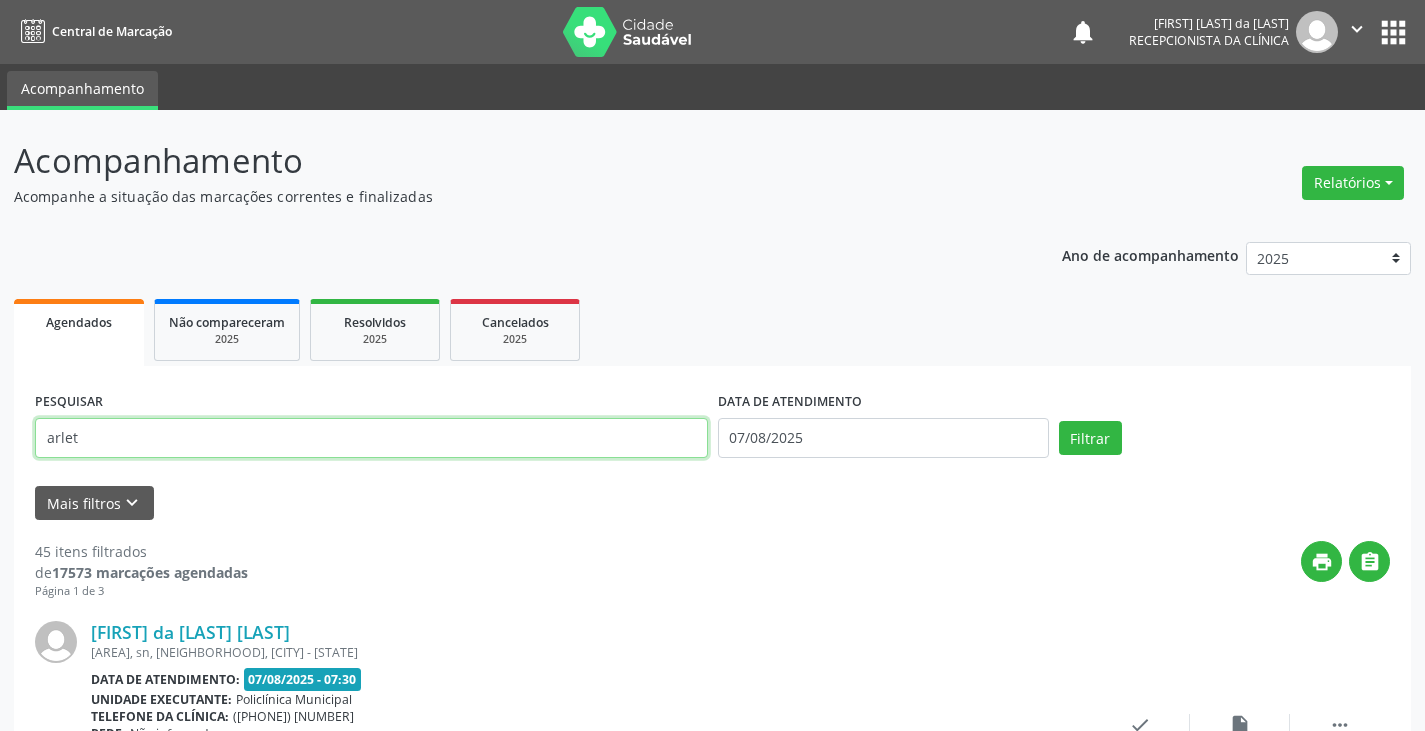 type on "arlet" 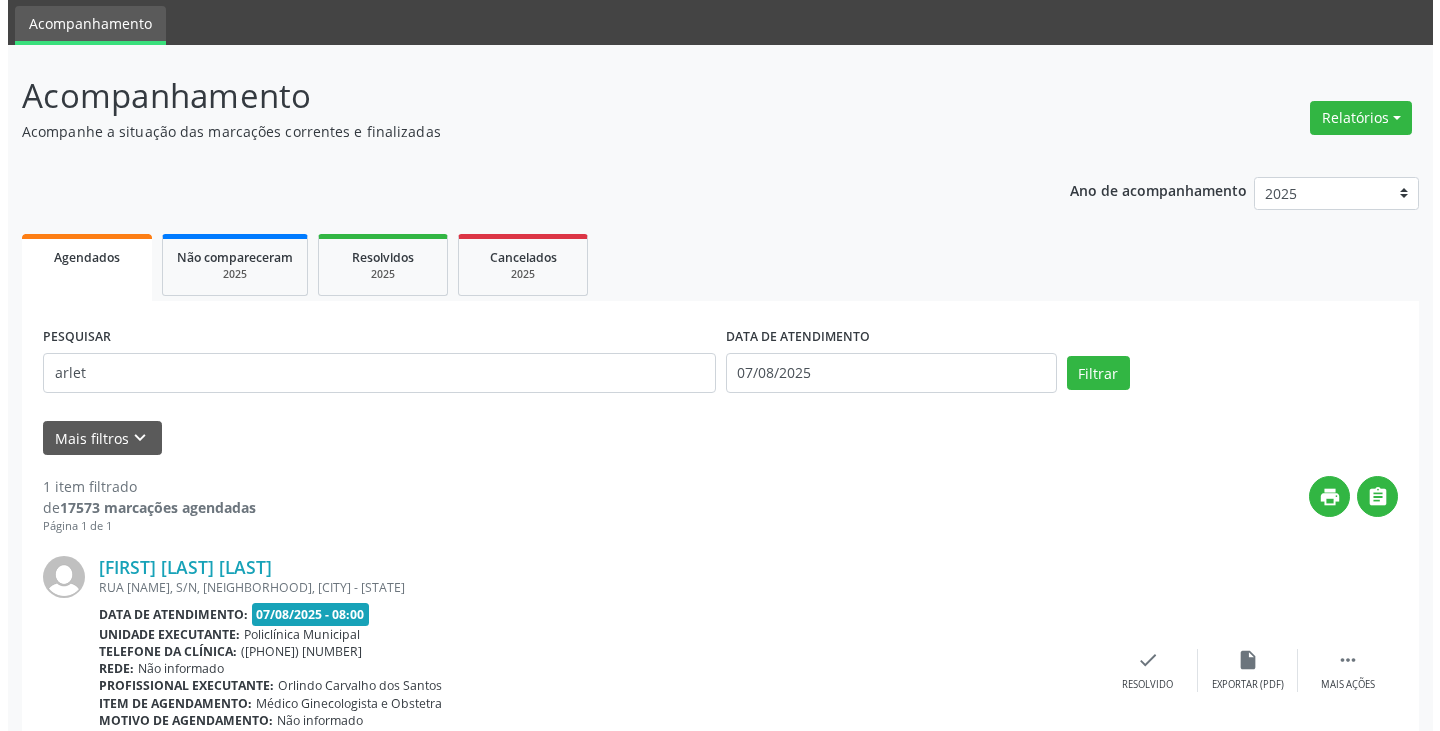 scroll, scrollTop: 100, scrollLeft: 0, axis: vertical 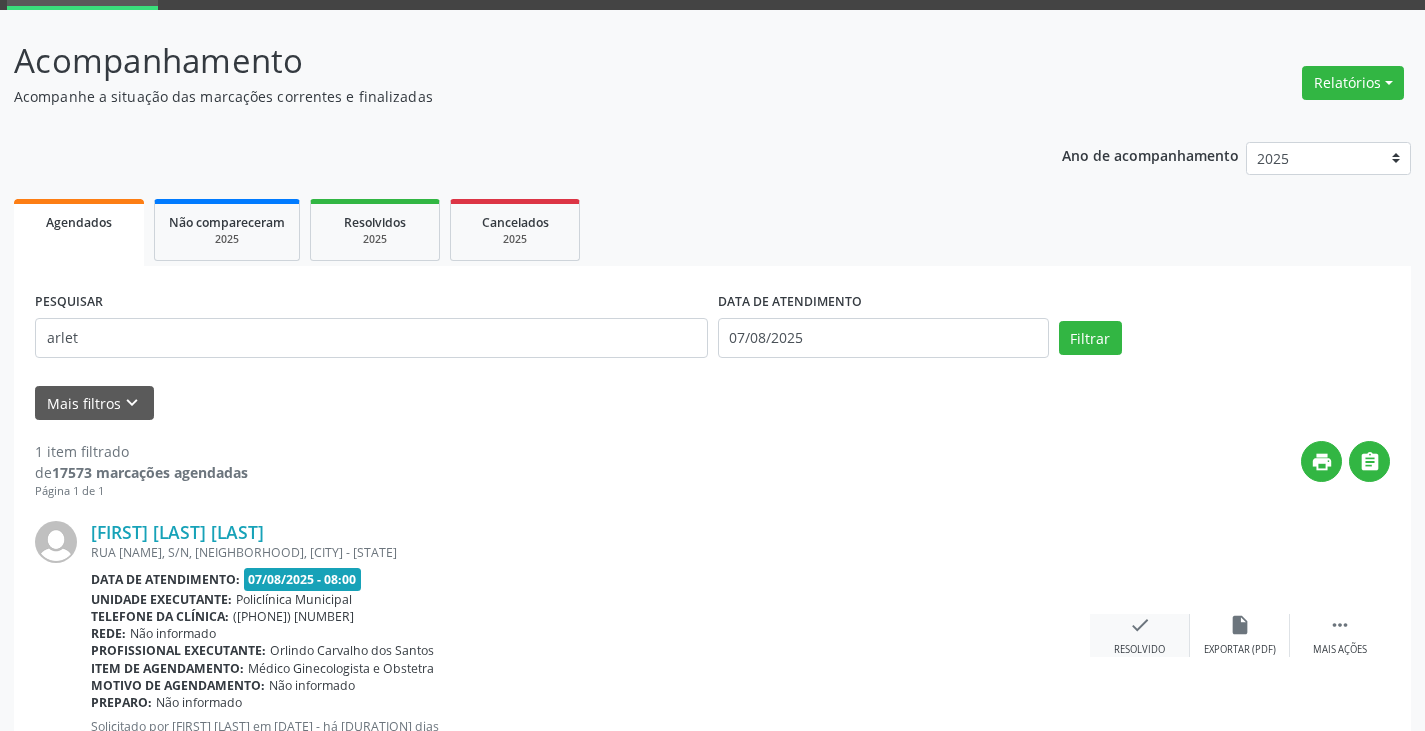 click on "check" at bounding box center [1140, 625] 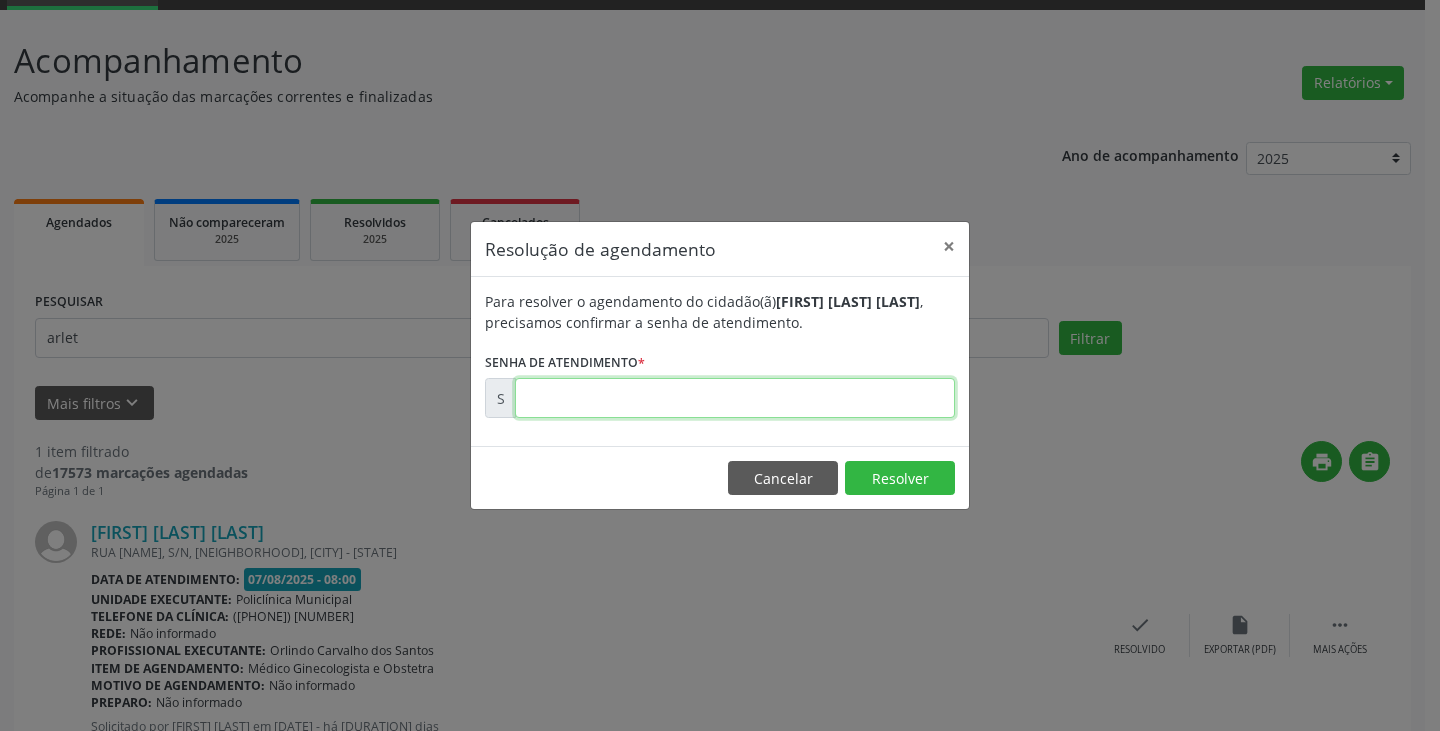 click at bounding box center (735, 398) 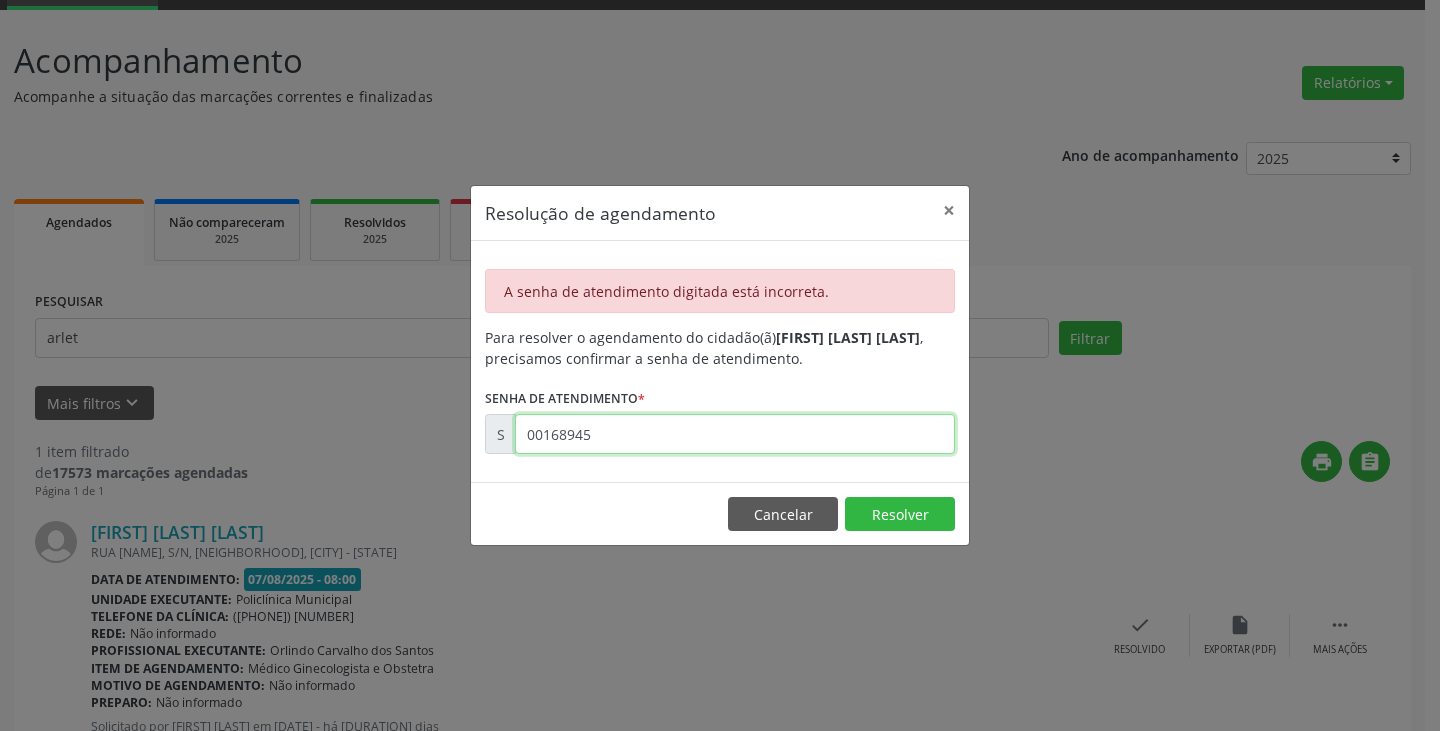 click on "00168945" at bounding box center (735, 434) 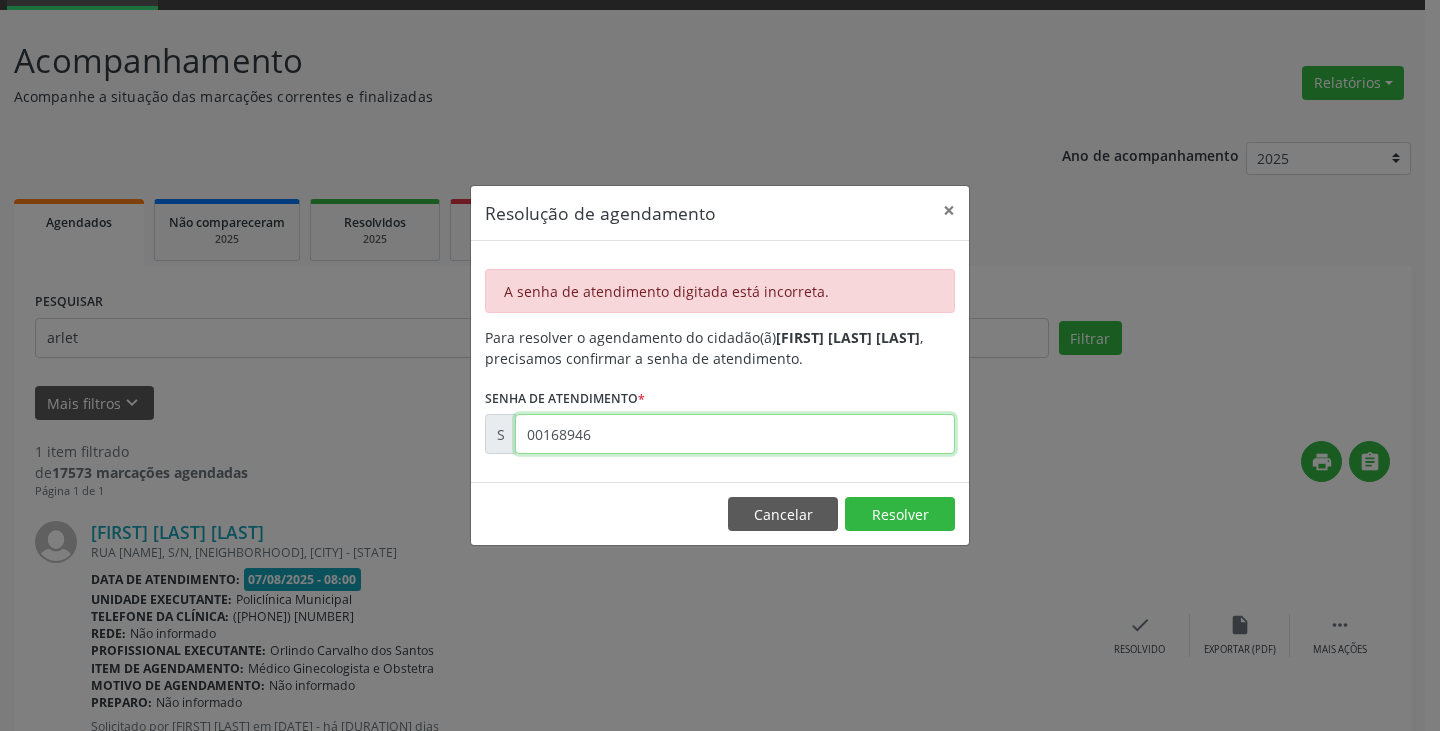 type on "00168946" 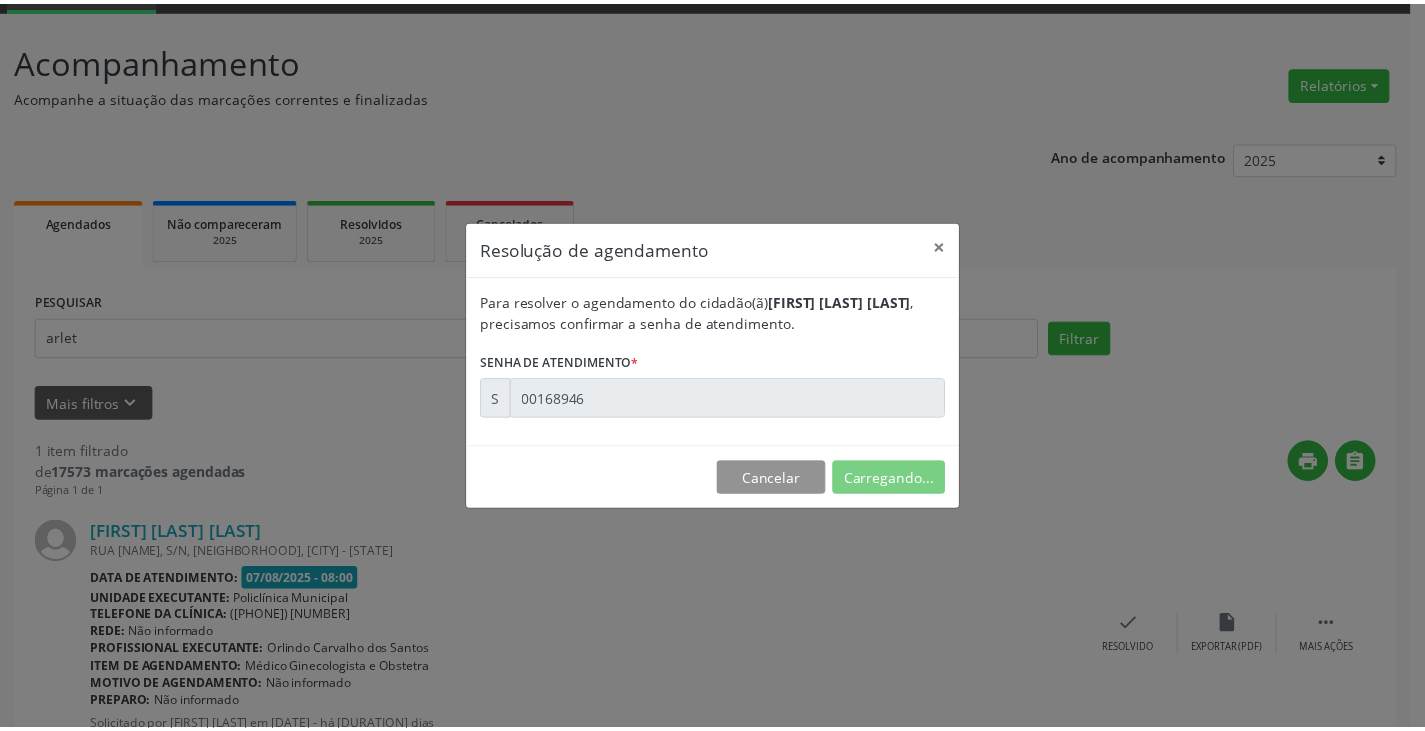 scroll, scrollTop: 0, scrollLeft: 0, axis: both 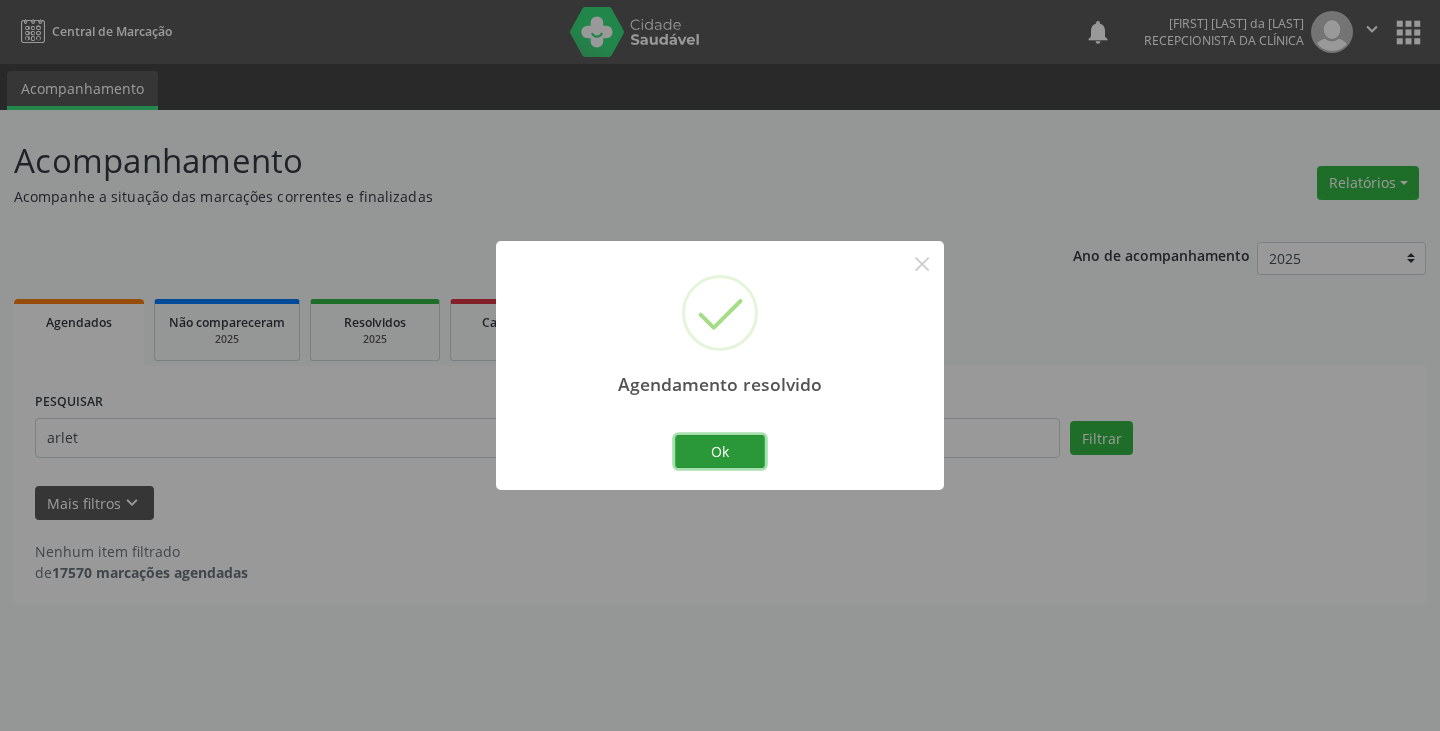 drag, startPoint x: 730, startPoint y: 457, endPoint x: 615, endPoint y: 437, distance: 116.72617 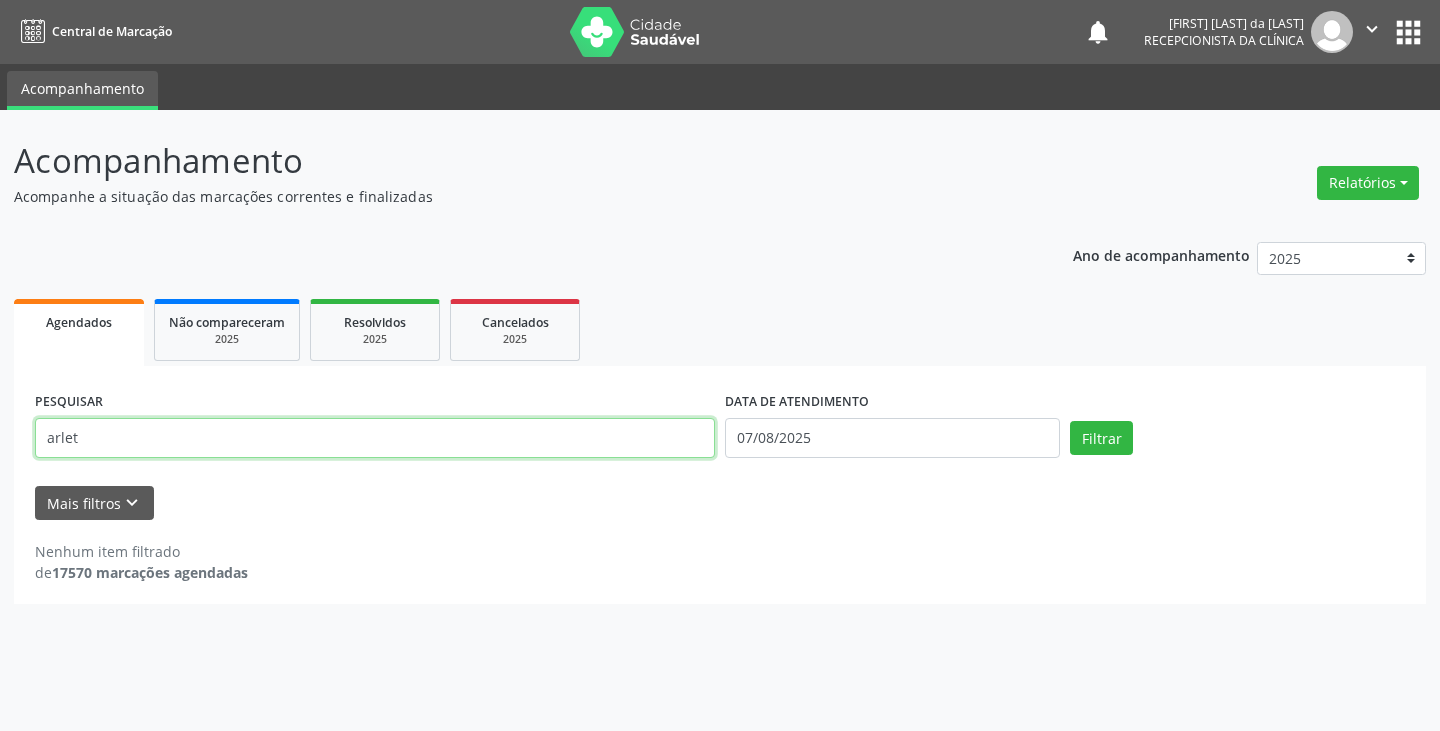 click on "arlet" at bounding box center [375, 438] 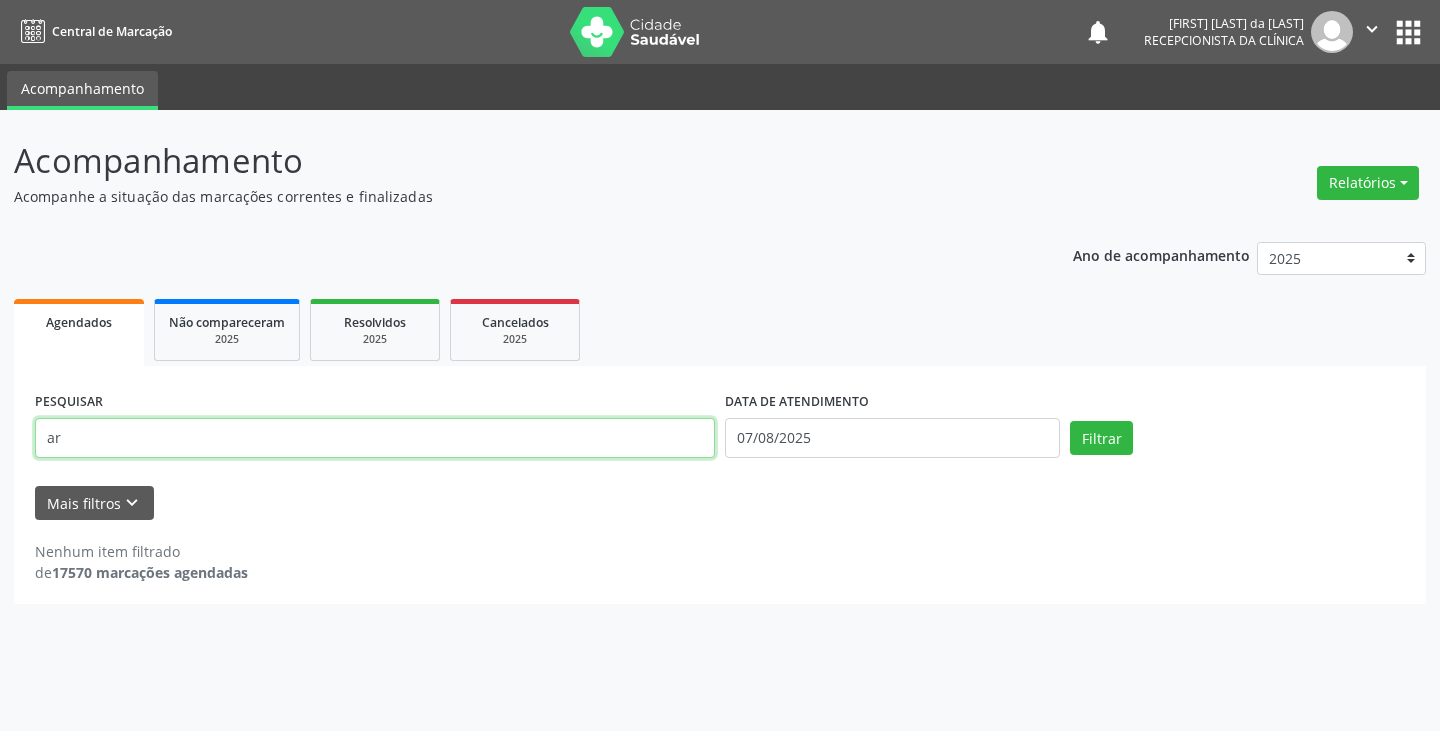type on "a" 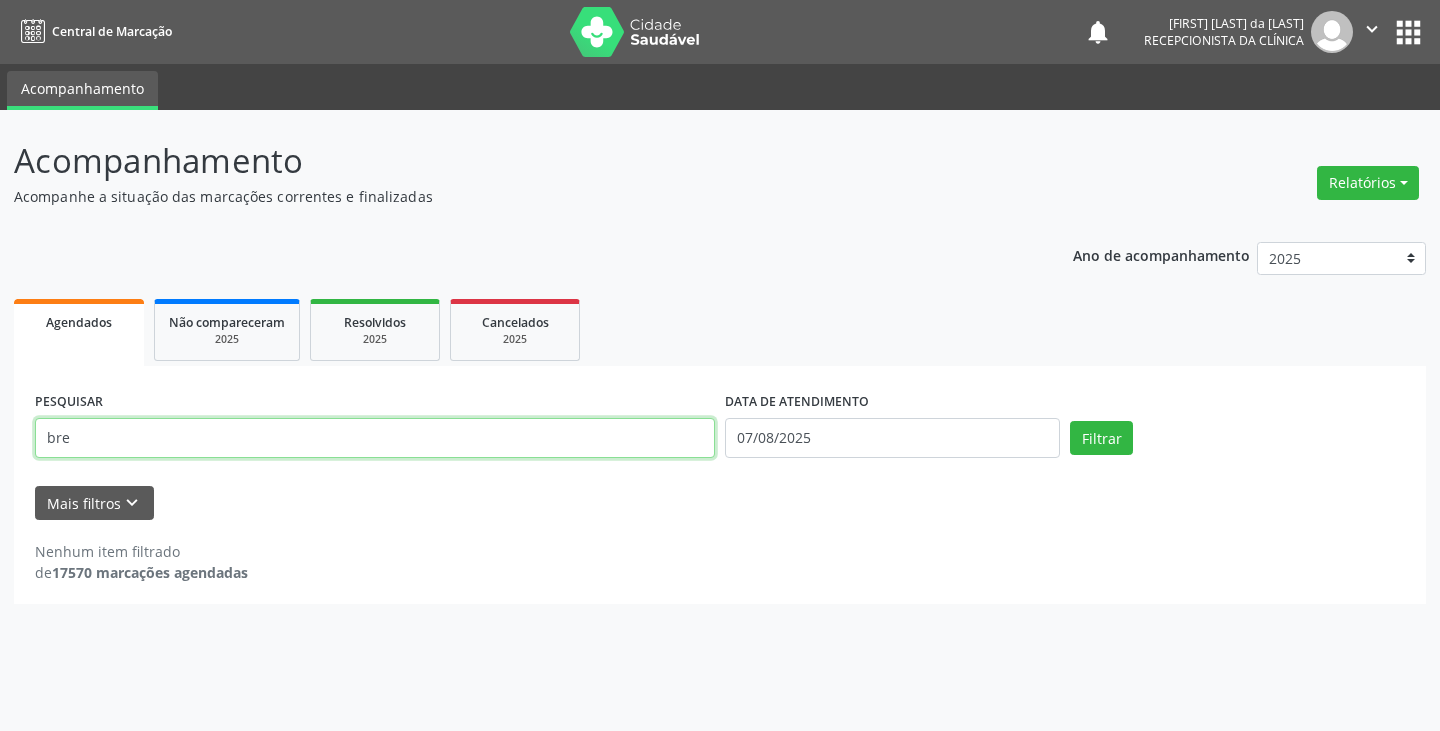 type on "bre" 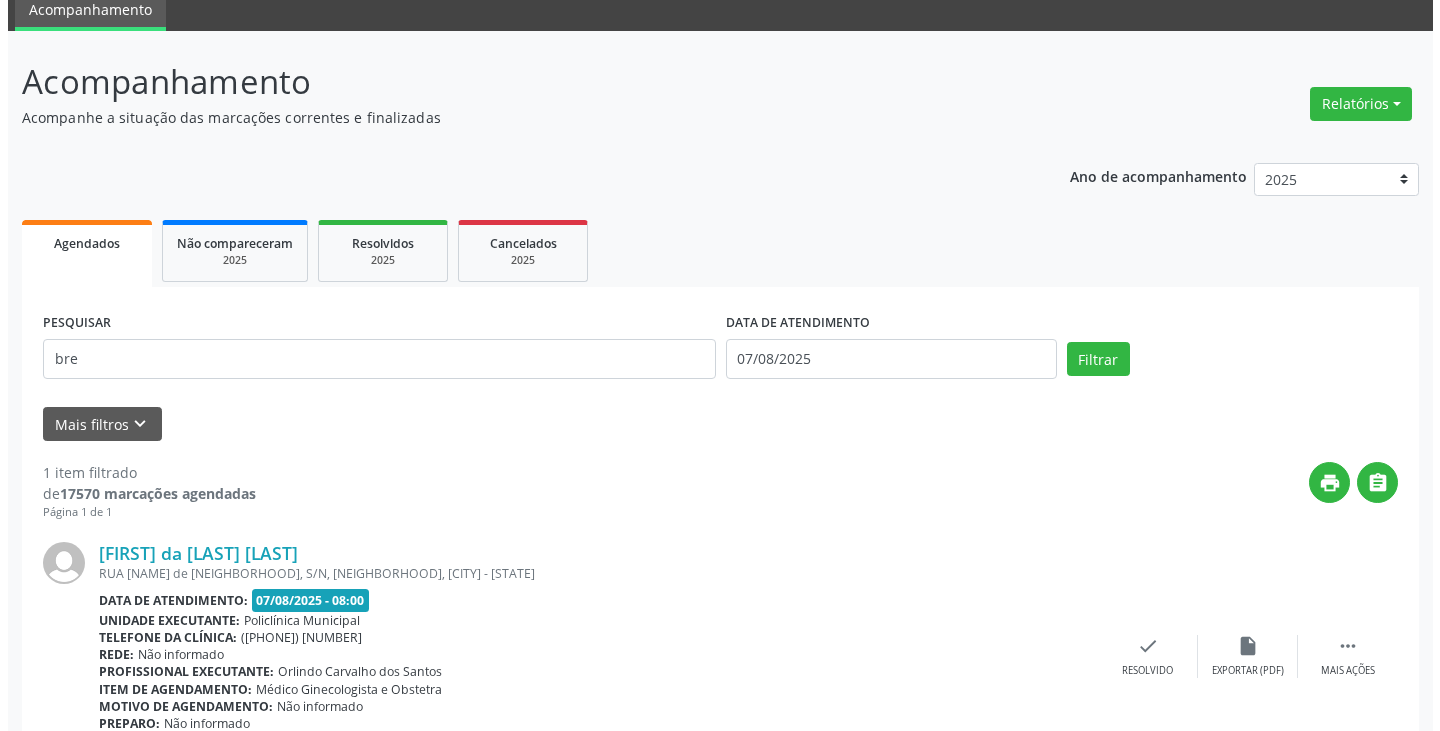scroll, scrollTop: 174, scrollLeft: 0, axis: vertical 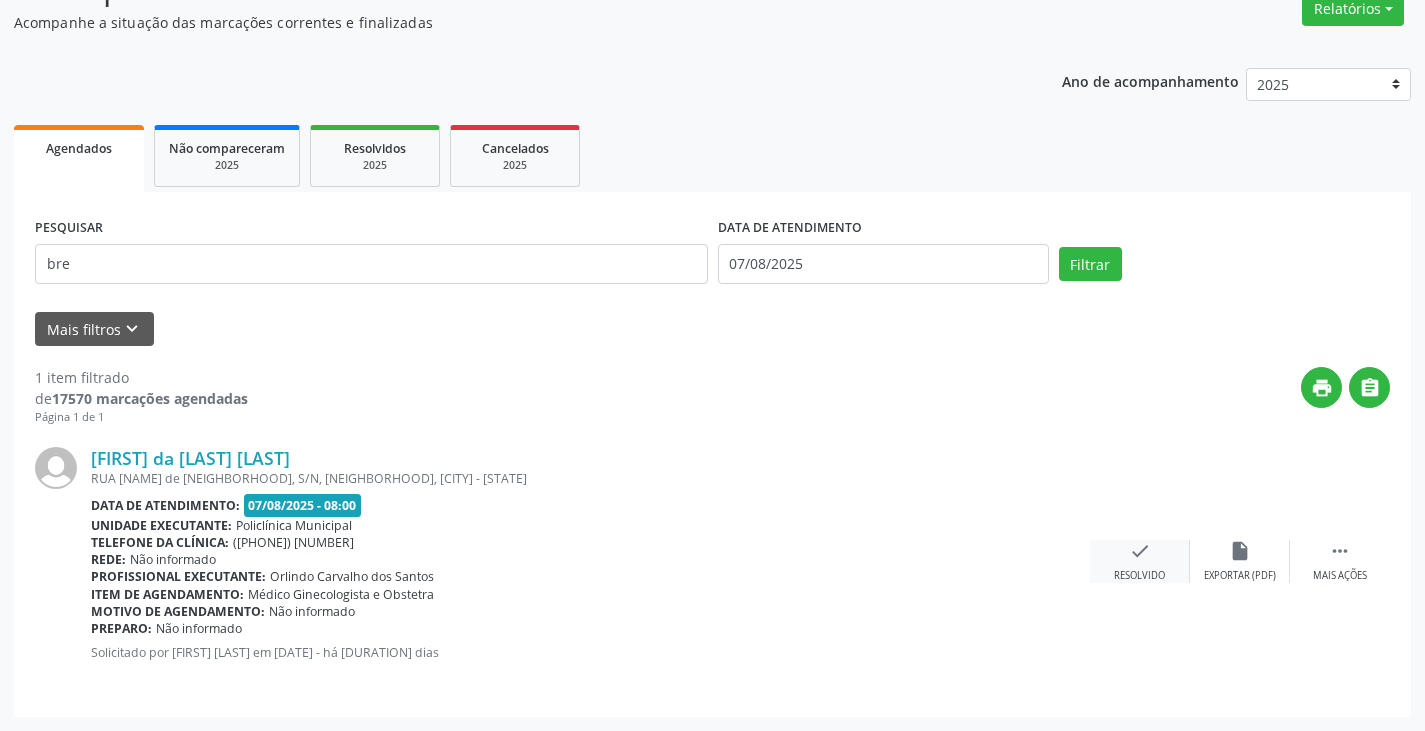 click on "check" at bounding box center [1140, 551] 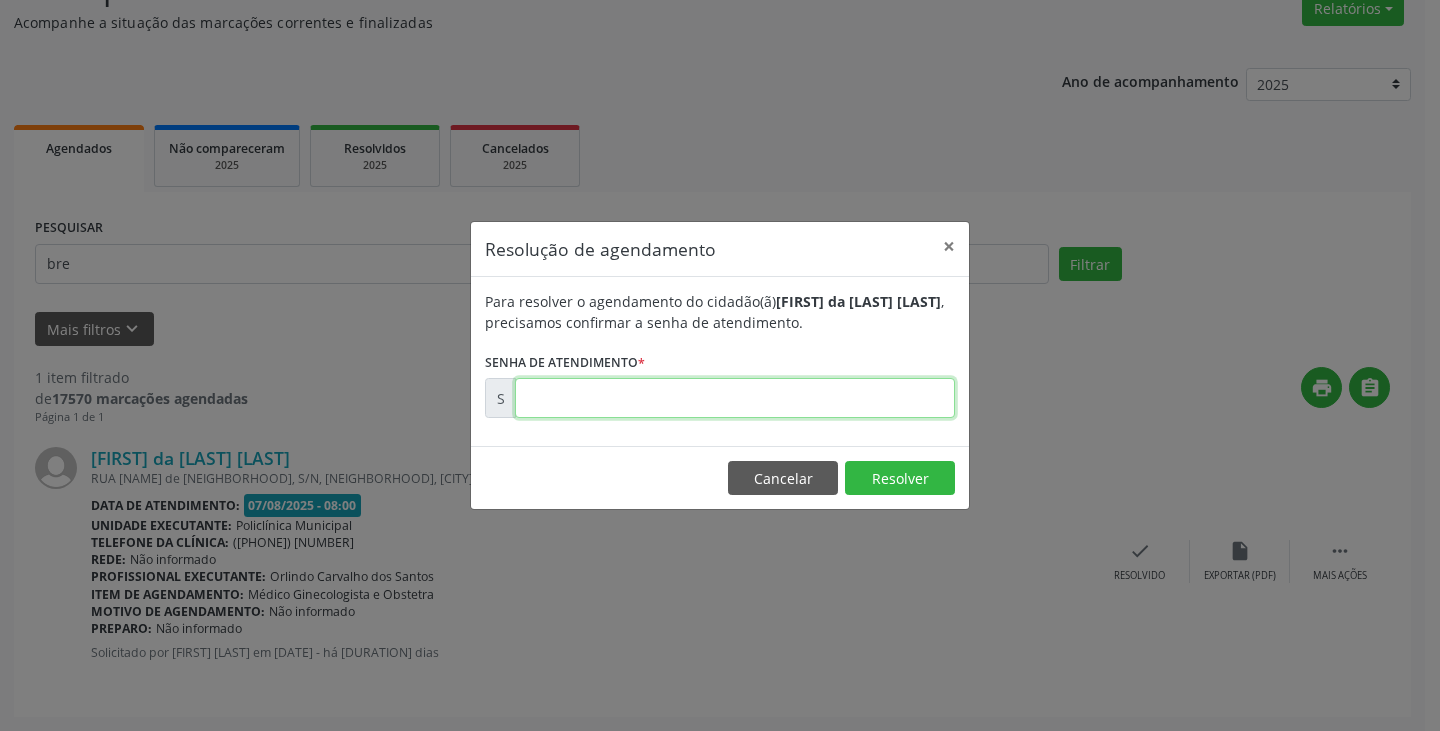 click at bounding box center [735, 398] 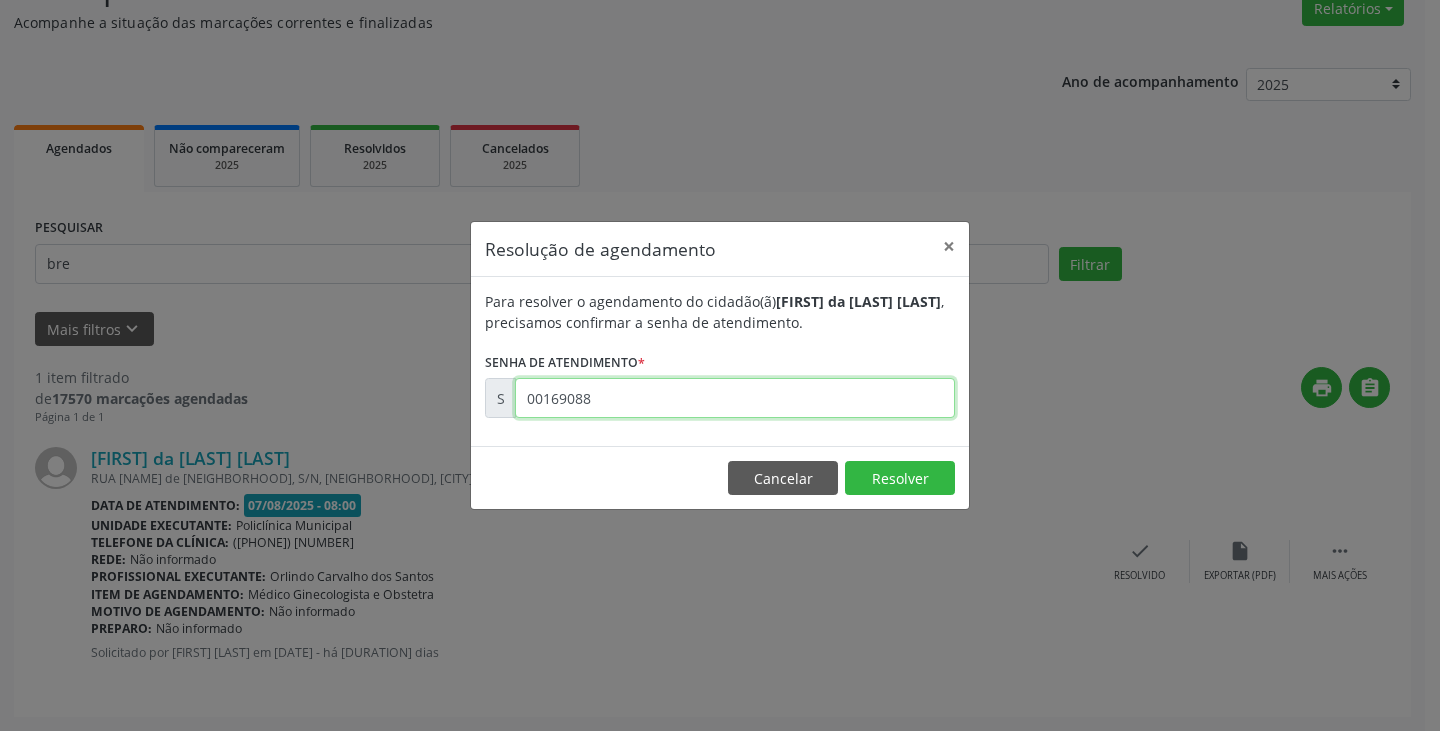 type on "00169088" 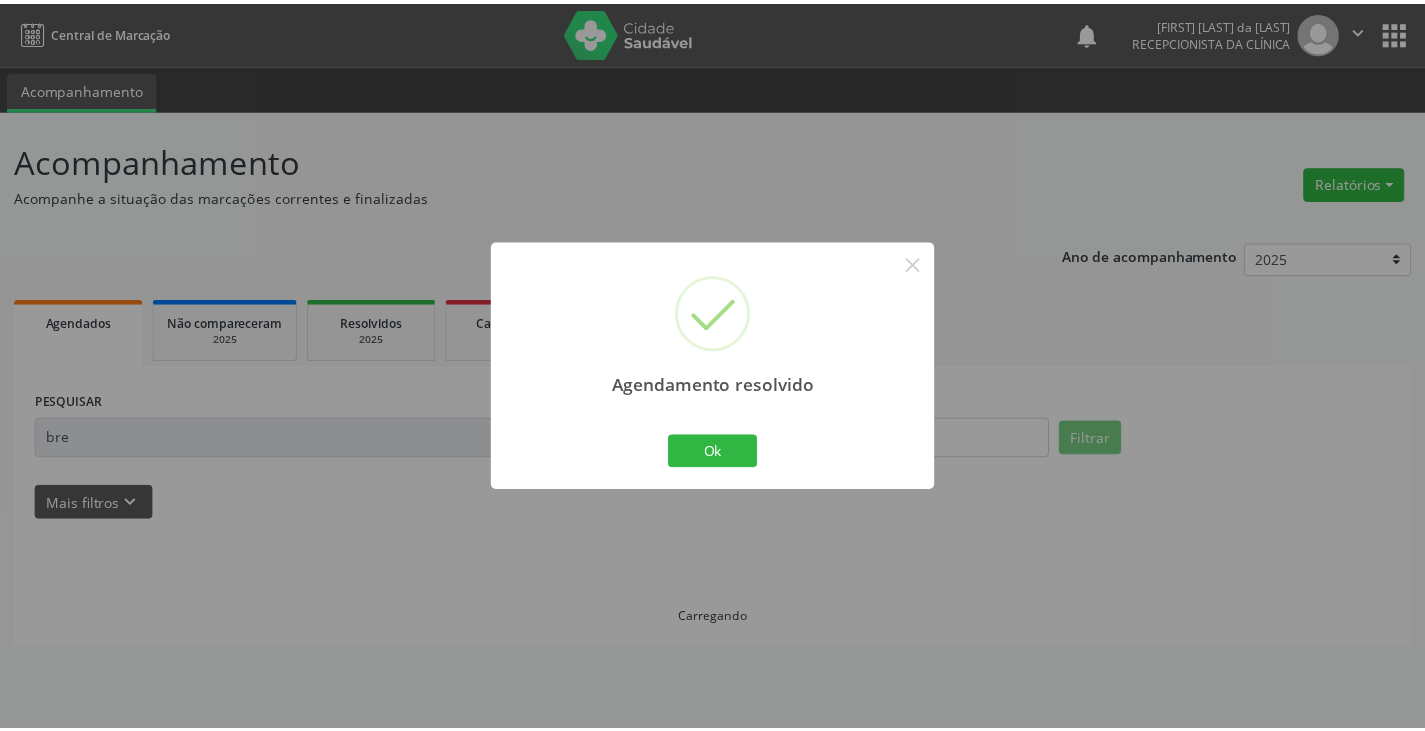 scroll, scrollTop: 0, scrollLeft: 0, axis: both 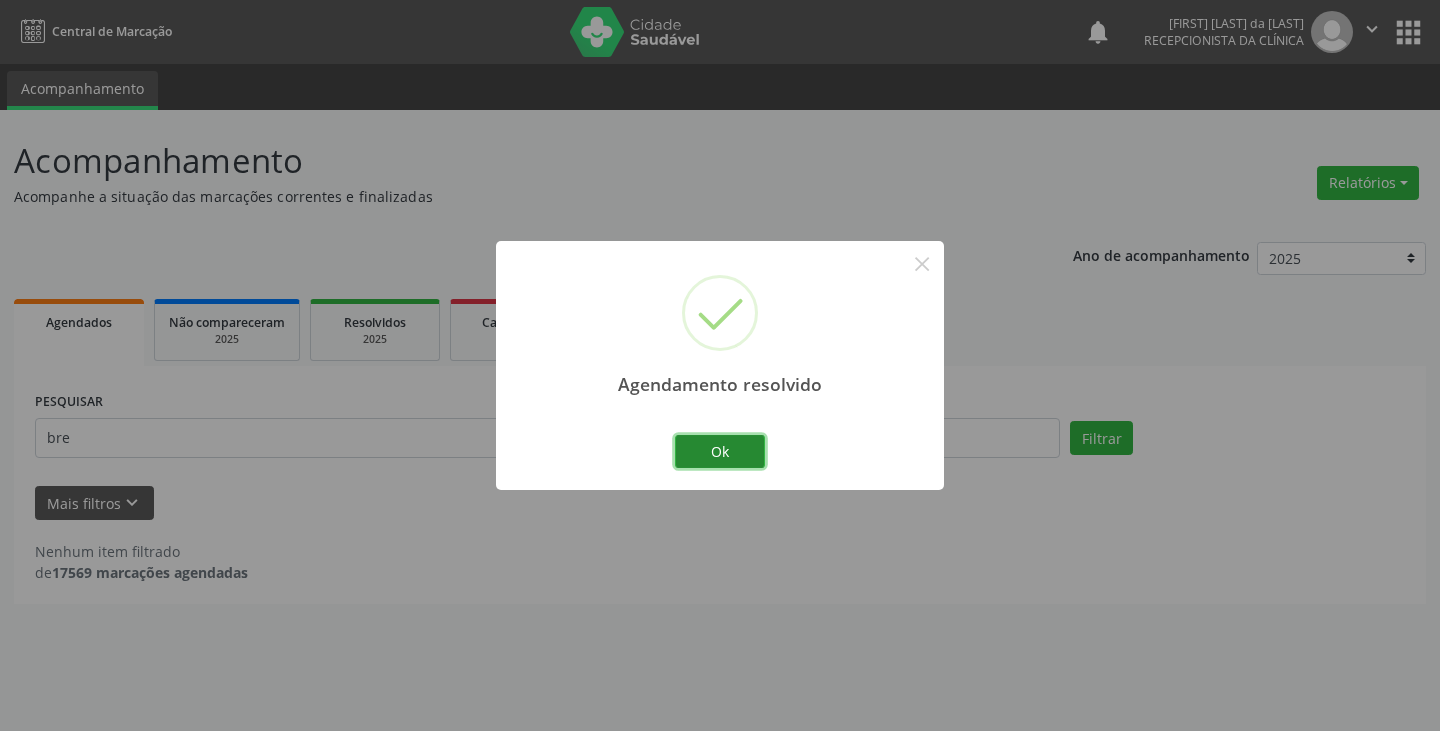 click on "Ok" at bounding box center [720, 452] 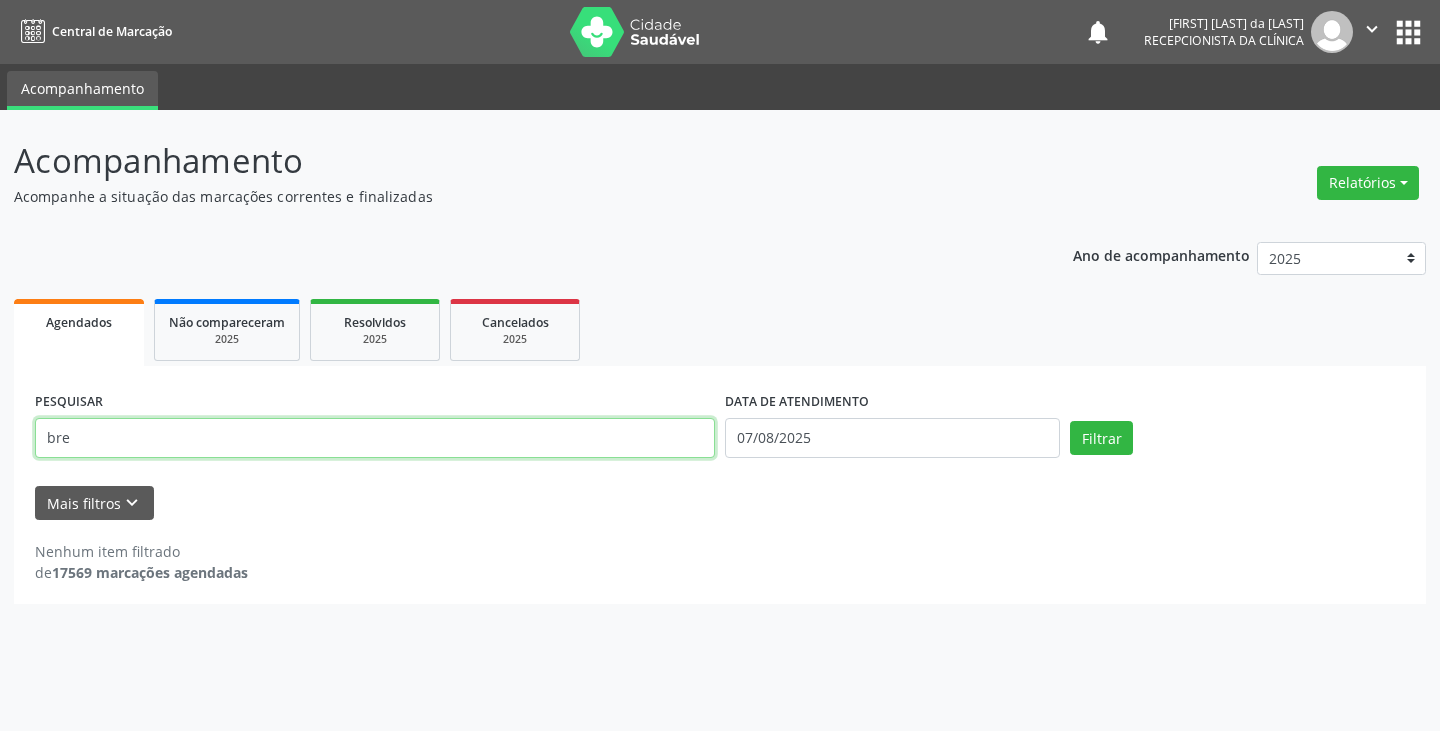click on "bre" at bounding box center [375, 438] 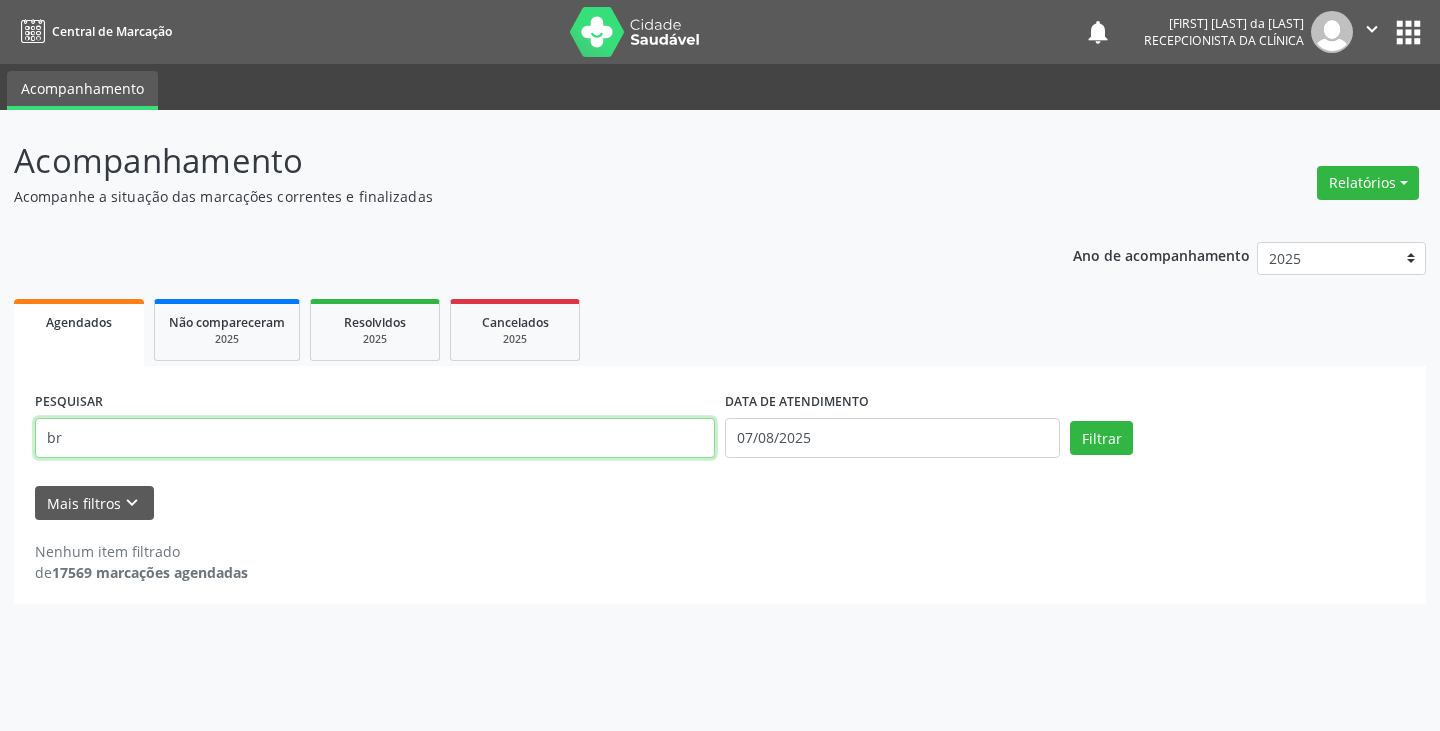 type on "b" 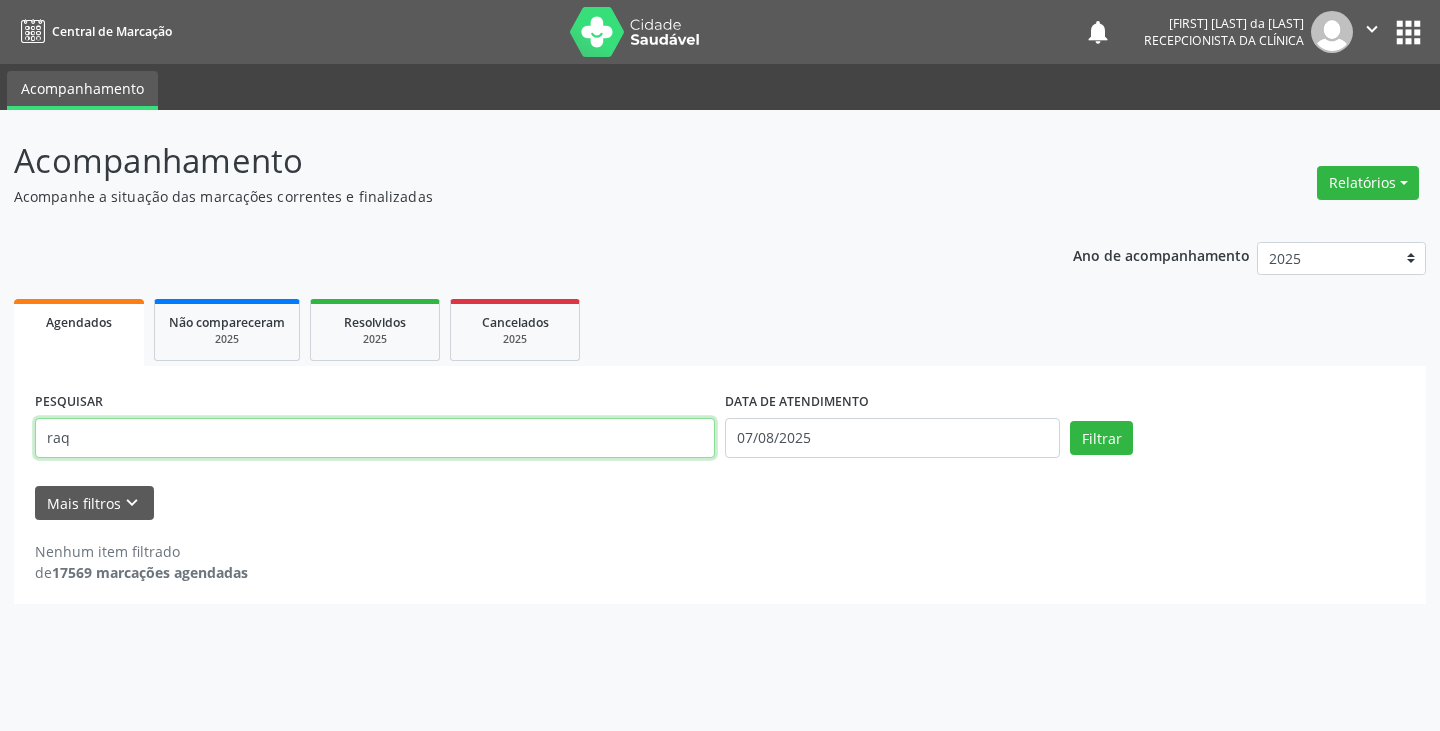 type on "raq" 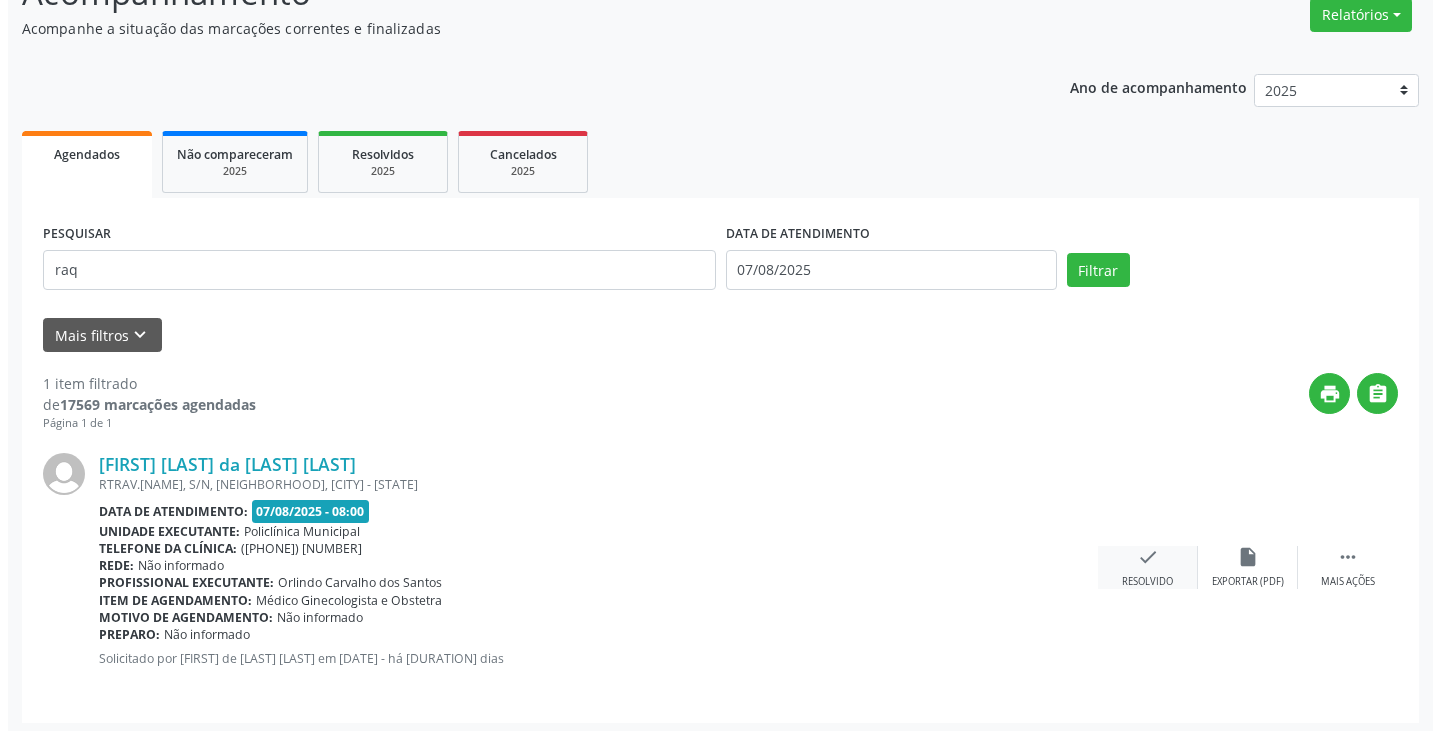scroll, scrollTop: 174, scrollLeft: 0, axis: vertical 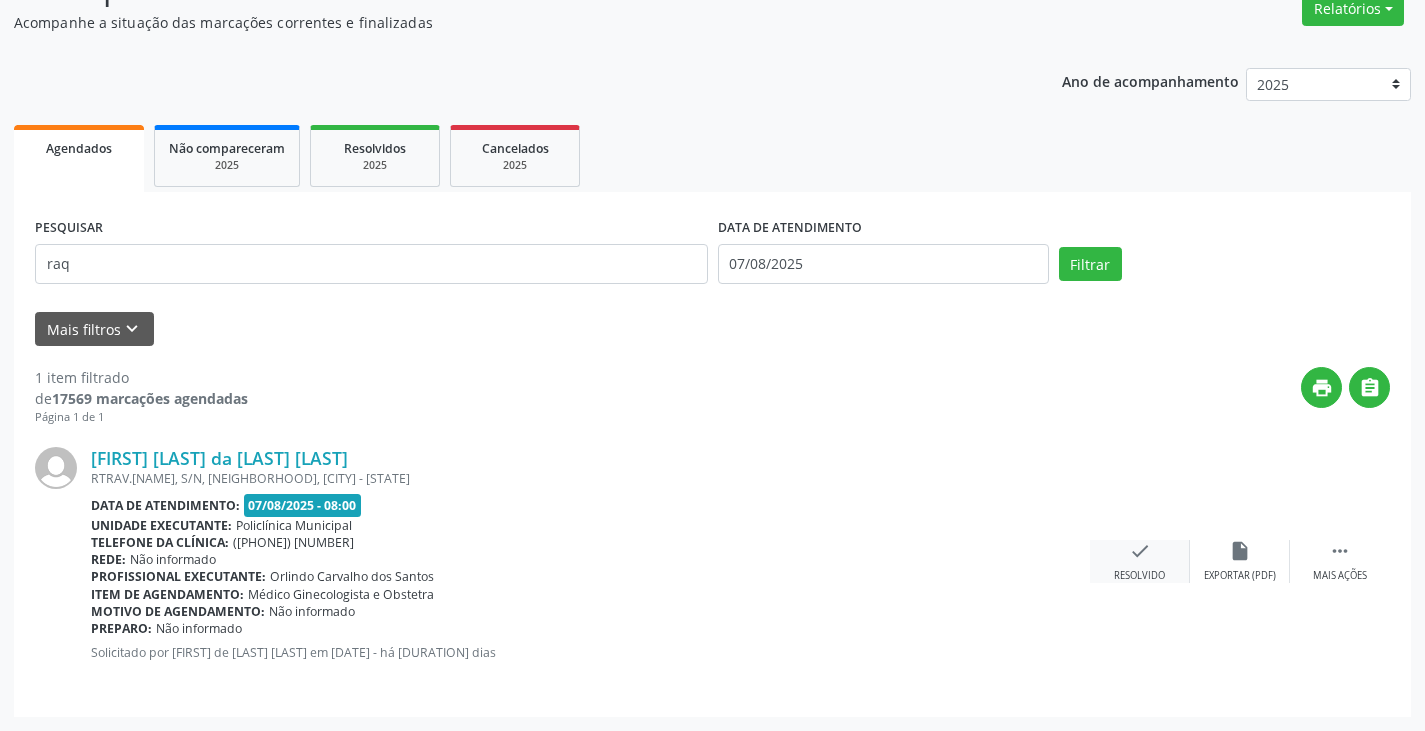 click on "check" at bounding box center (1140, 551) 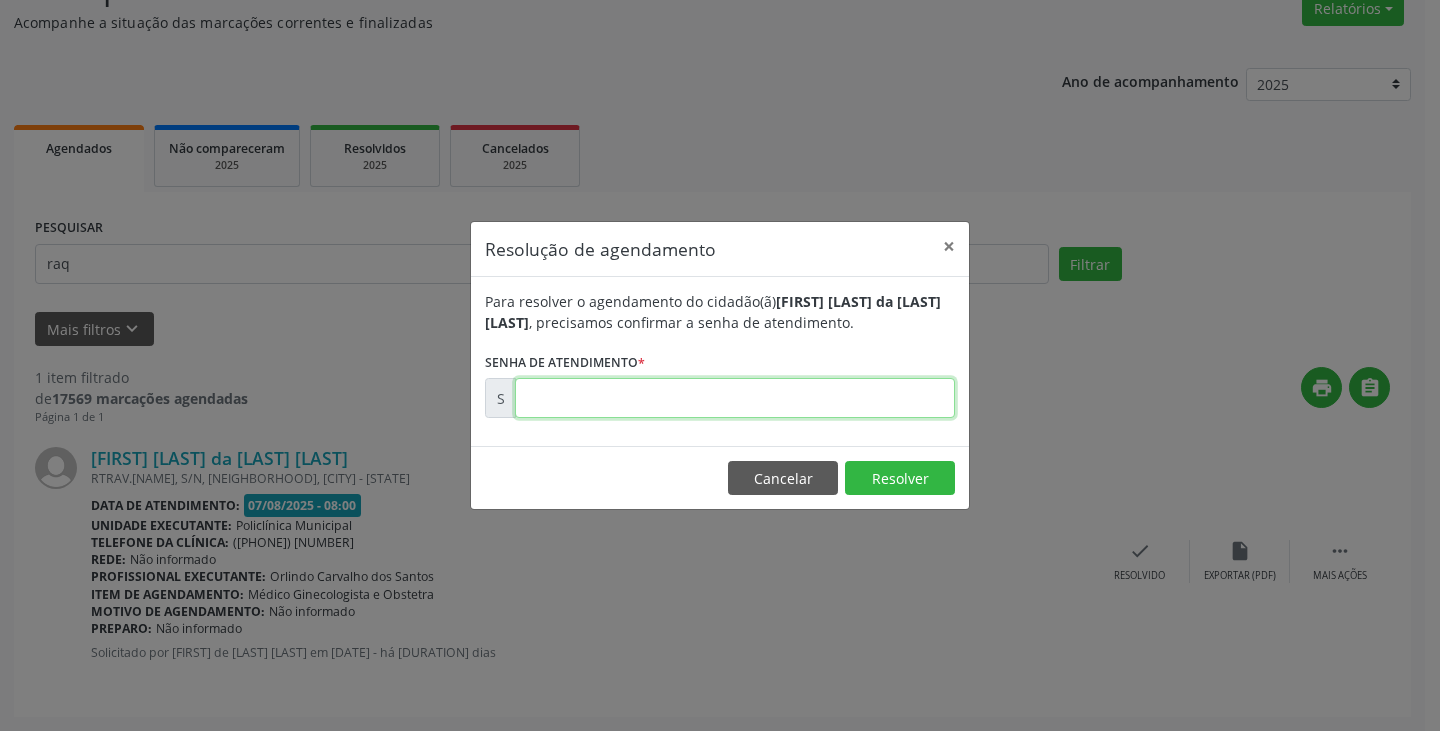 click at bounding box center (735, 398) 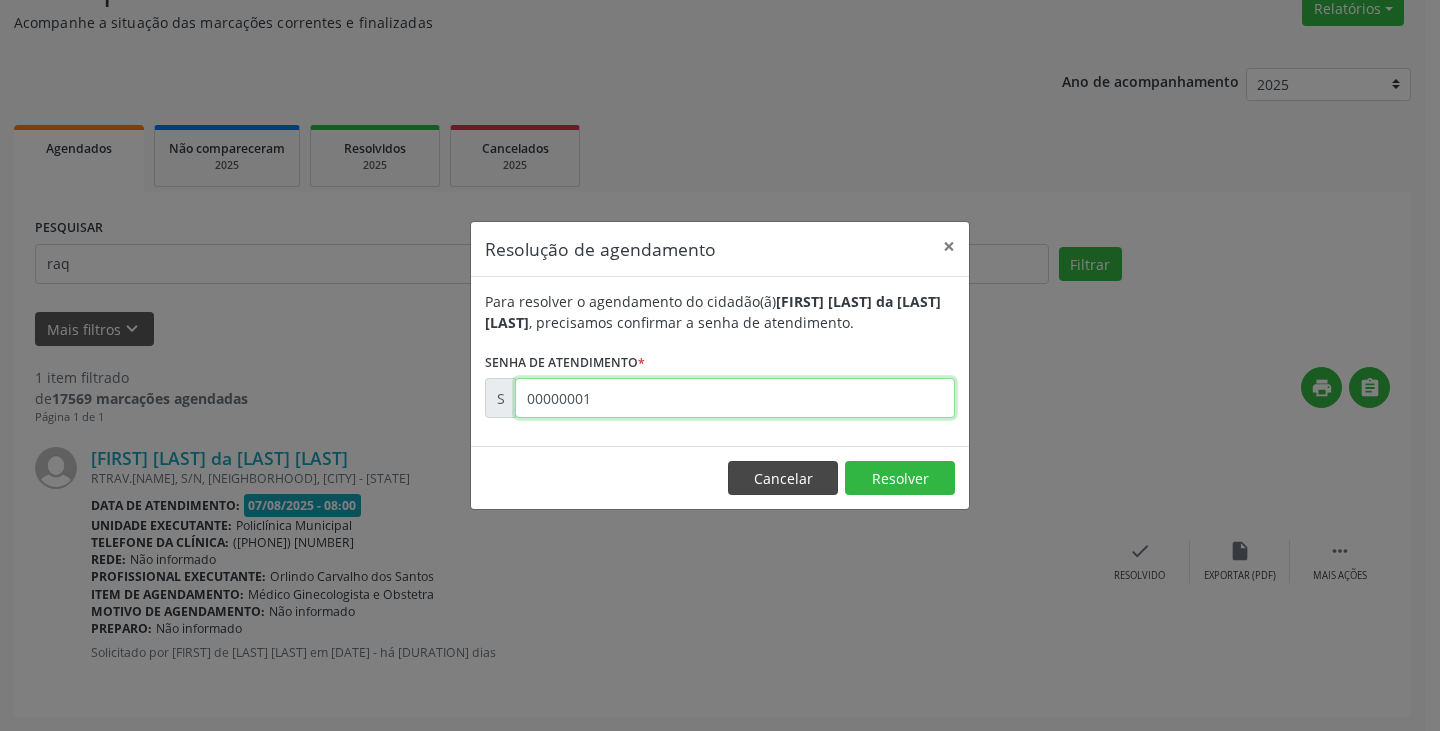 type on "00000001" 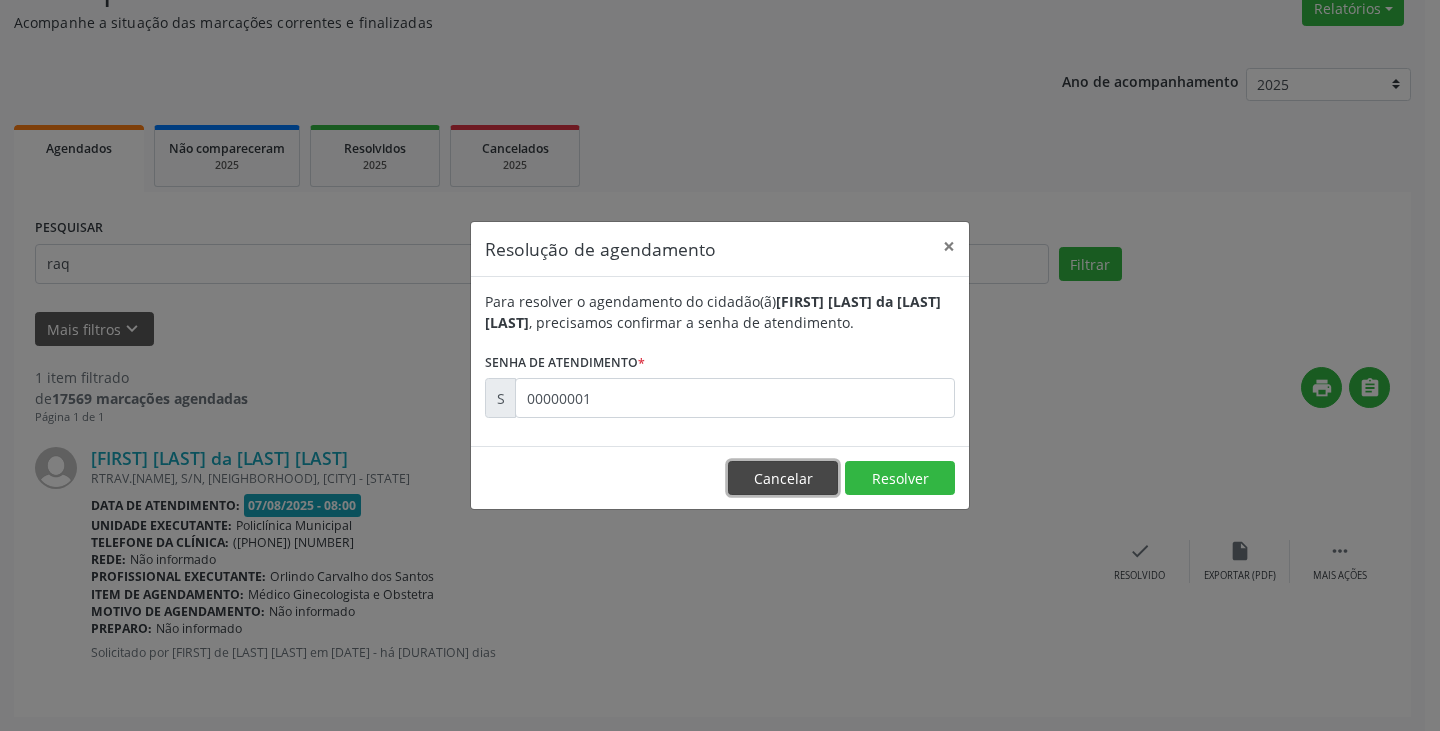 drag, startPoint x: 799, startPoint y: 484, endPoint x: 1103, endPoint y: 516, distance: 305.67957 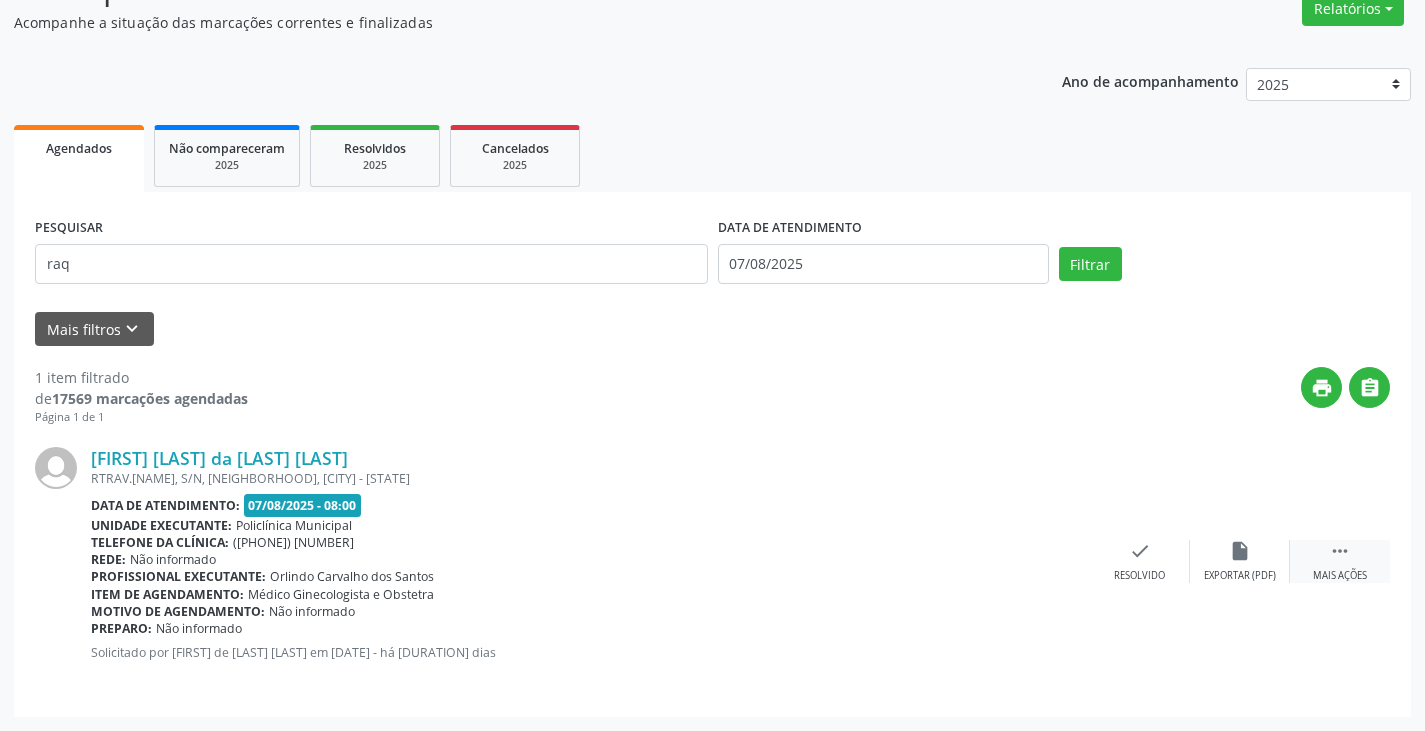 drag, startPoint x: 1353, startPoint y: 578, endPoint x: 1292, endPoint y: 577, distance: 61.008198 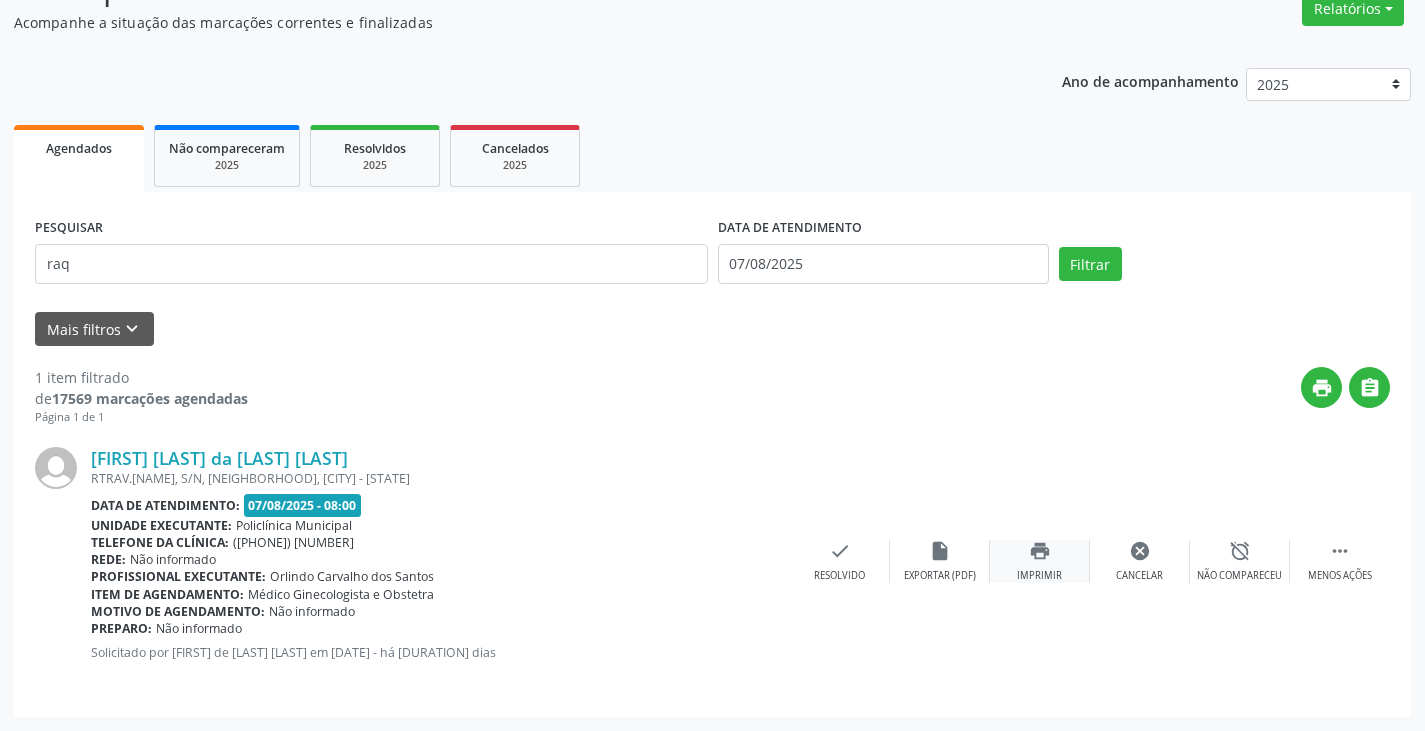 click on "print
Imprimir" at bounding box center [1040, 561] 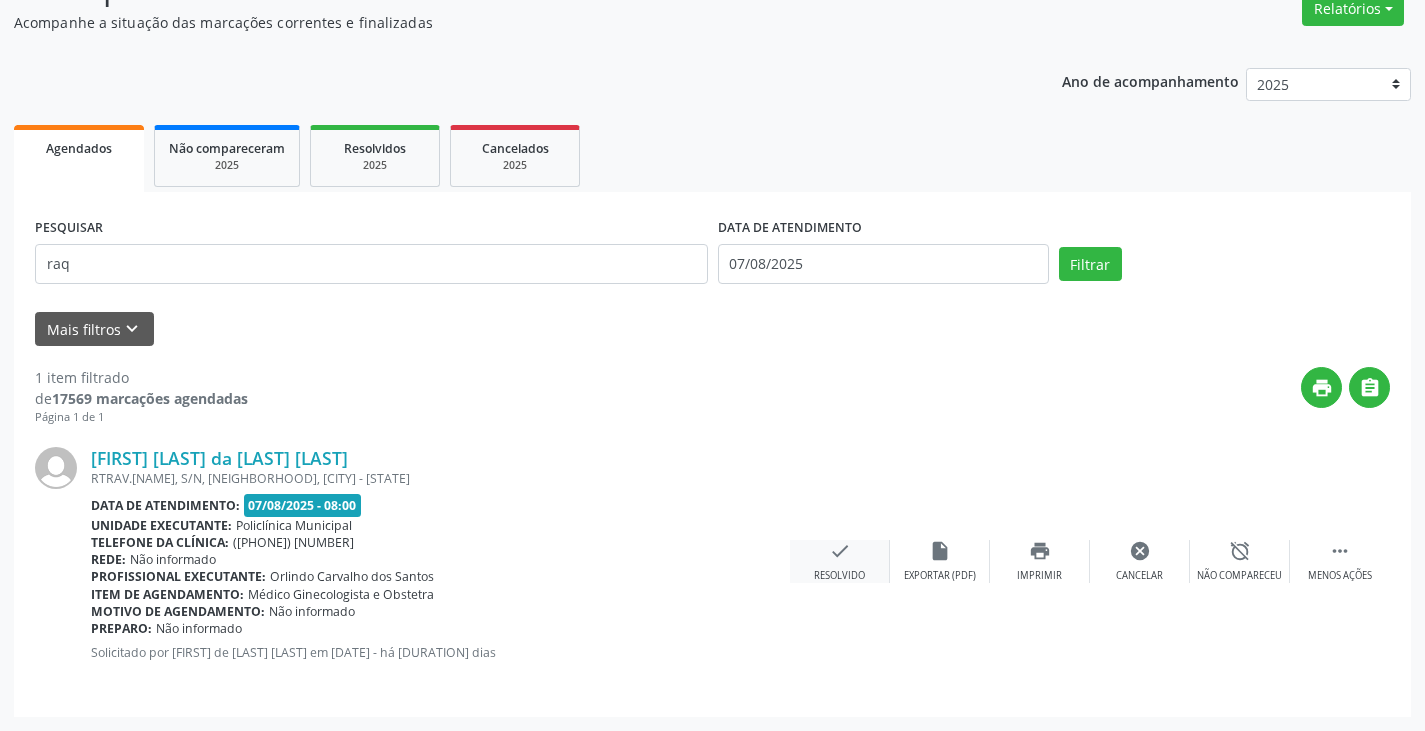 click on "check
Resolvido" at bounding box center [840, 561] 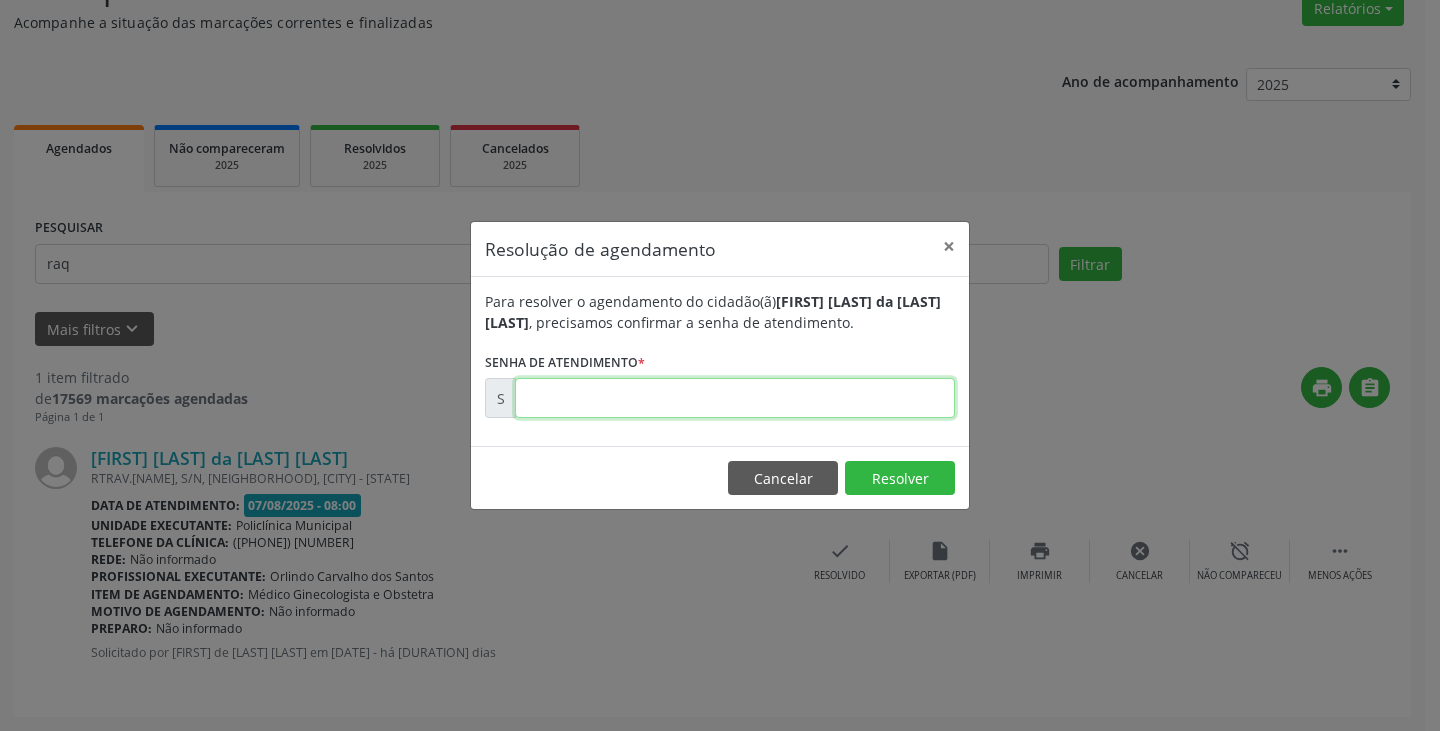 click at bounding box center [735, 398] 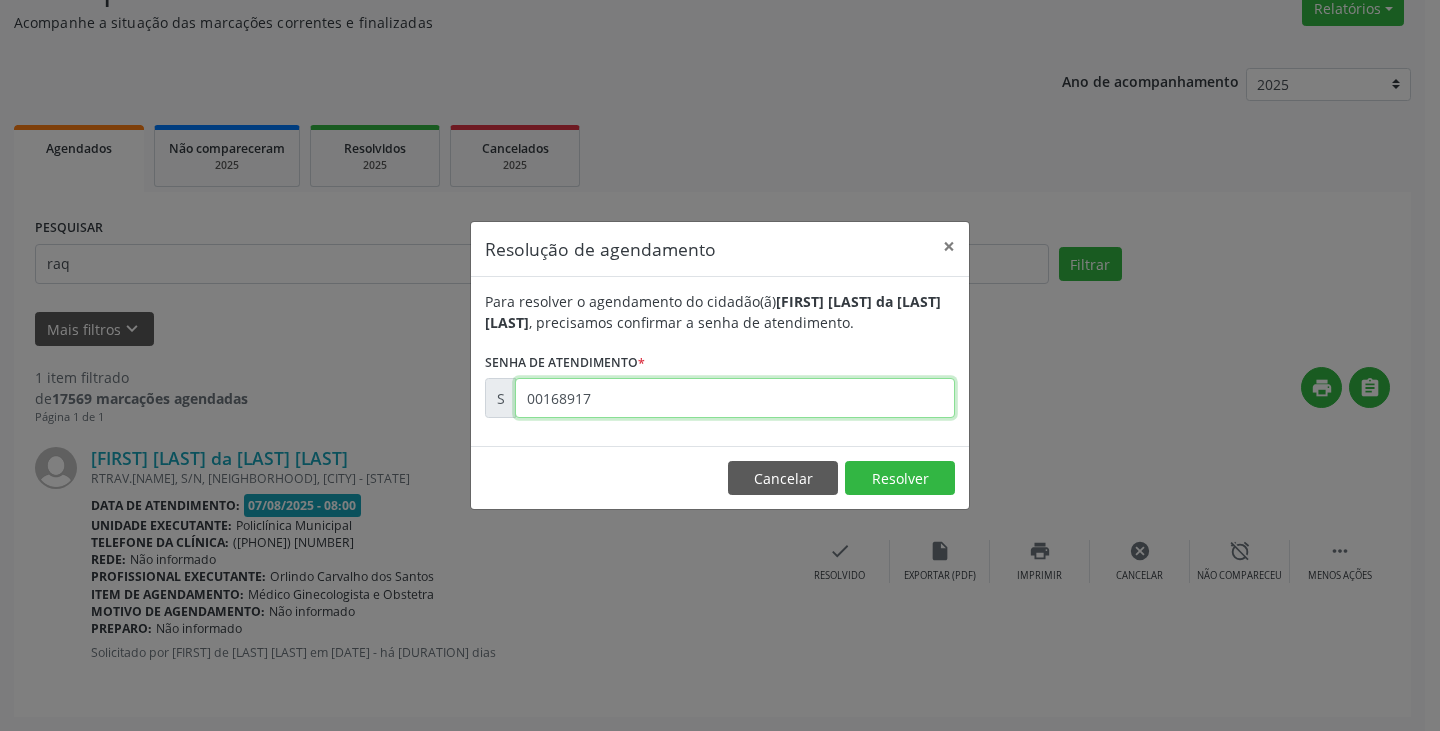 type on "00168917" 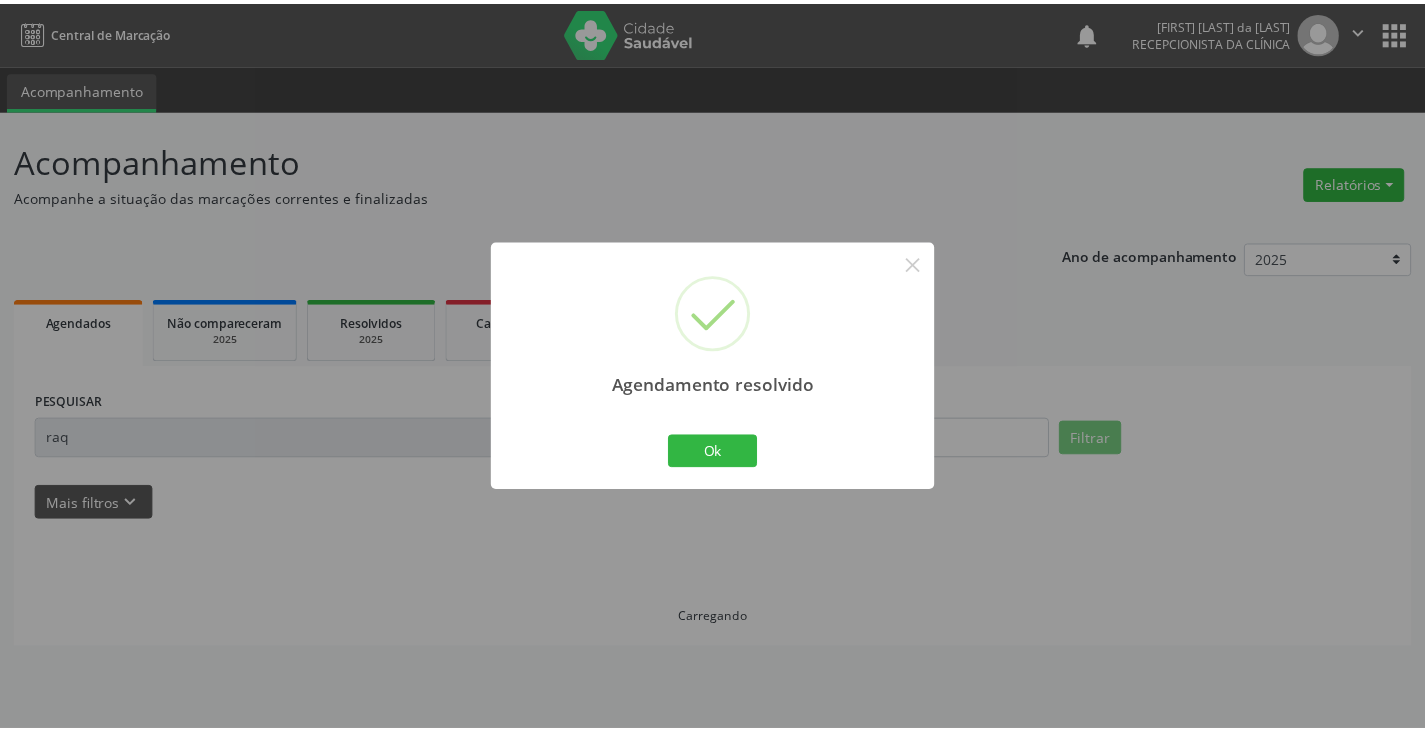 scroll, scrollTop: 0, scrollLeft: 0, axis: both 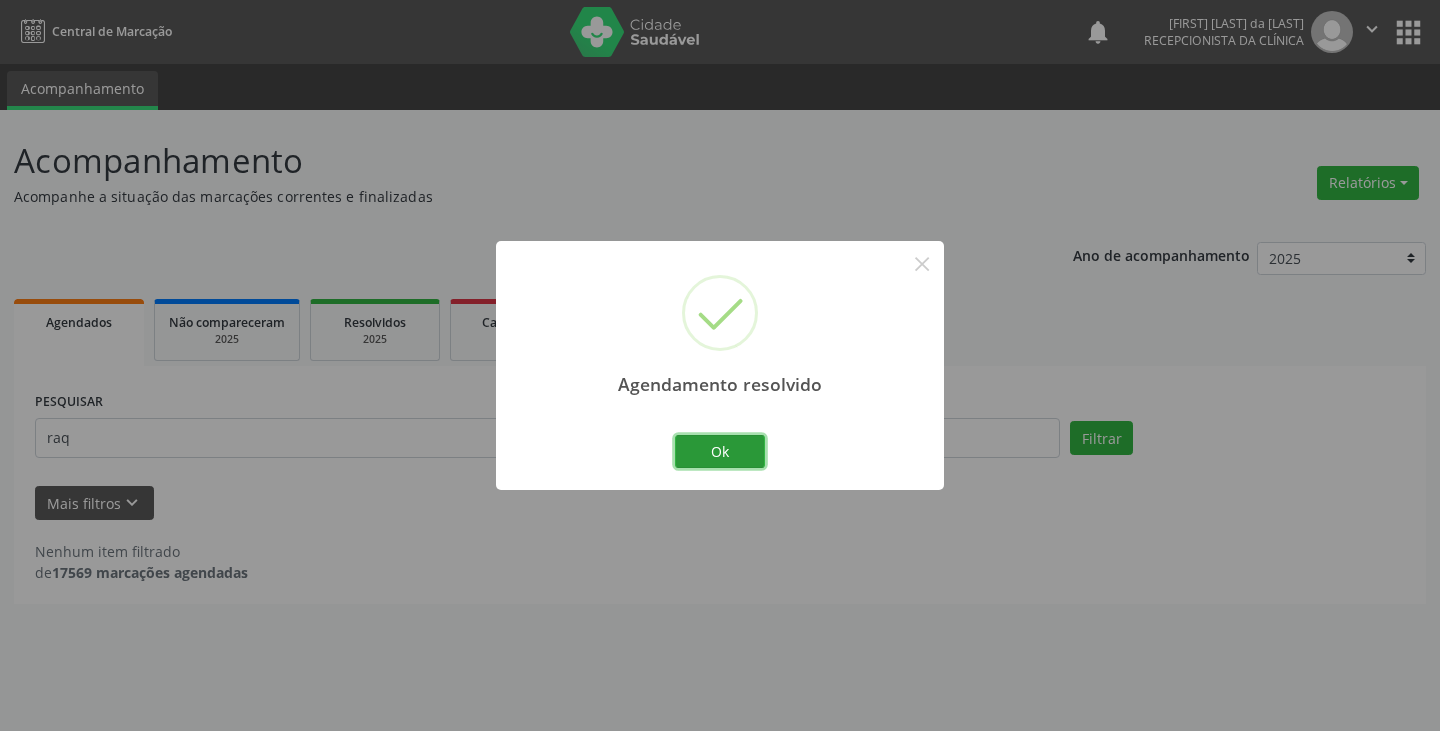 drag, startPoint x: 718, startPoint y: 446, endPoint x: 667, endPoint y: 449, distance: 51.088158 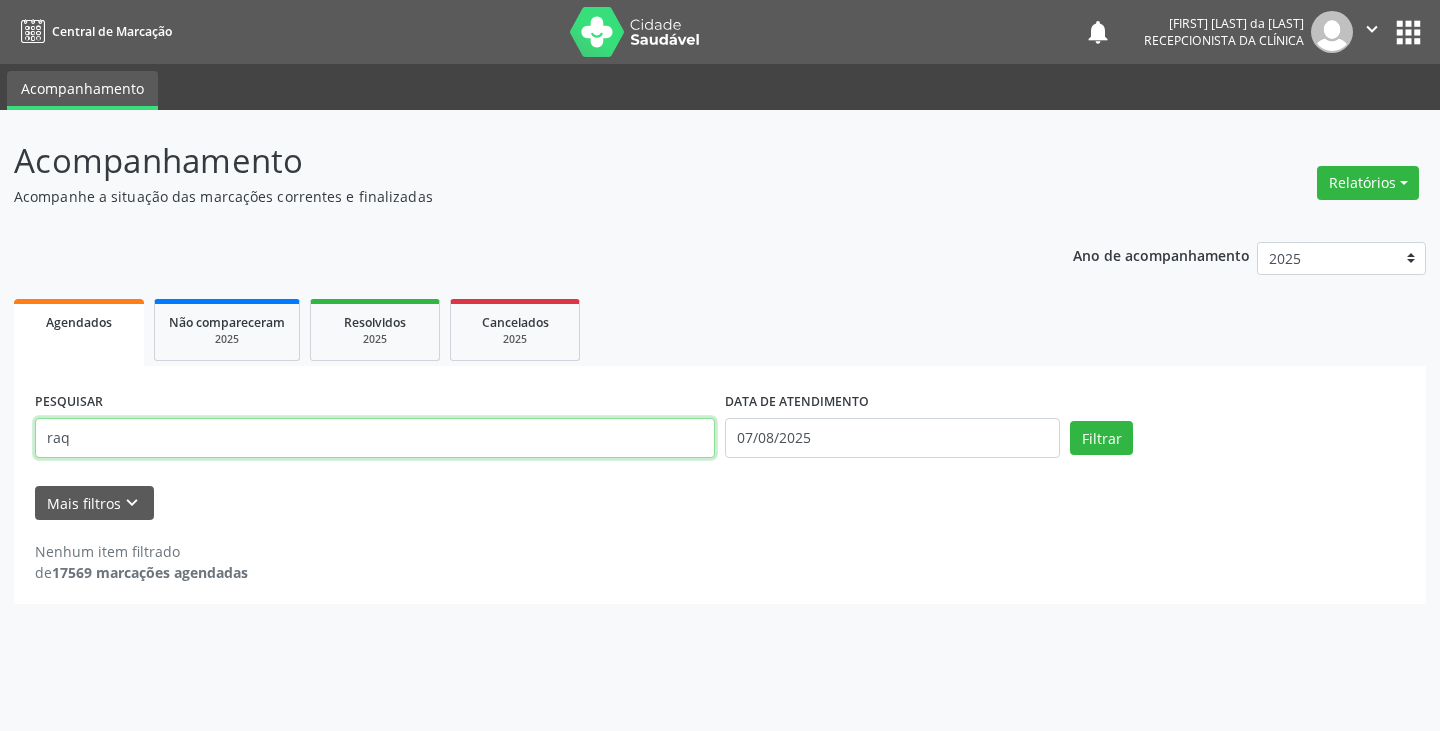 click on "raq" at bounding box center [375, 438] 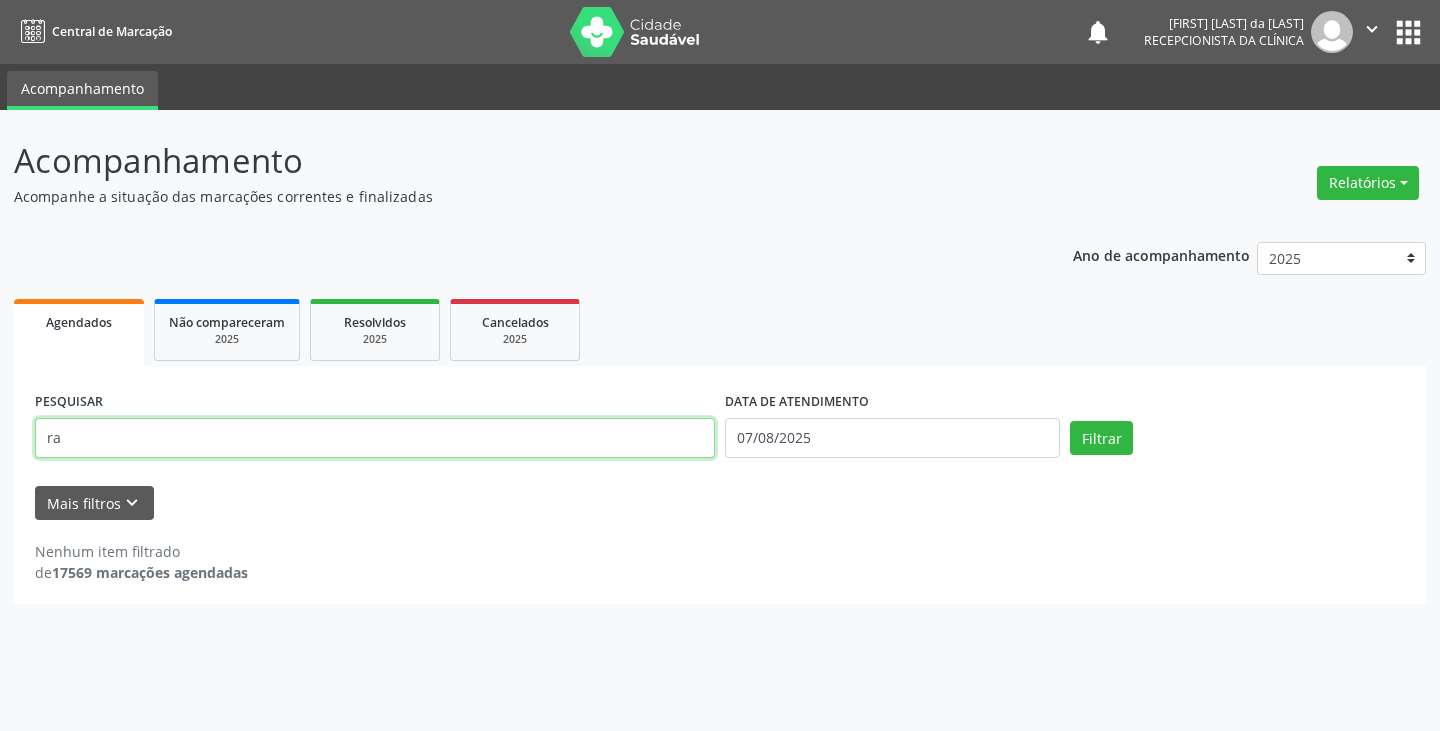 type on "r" 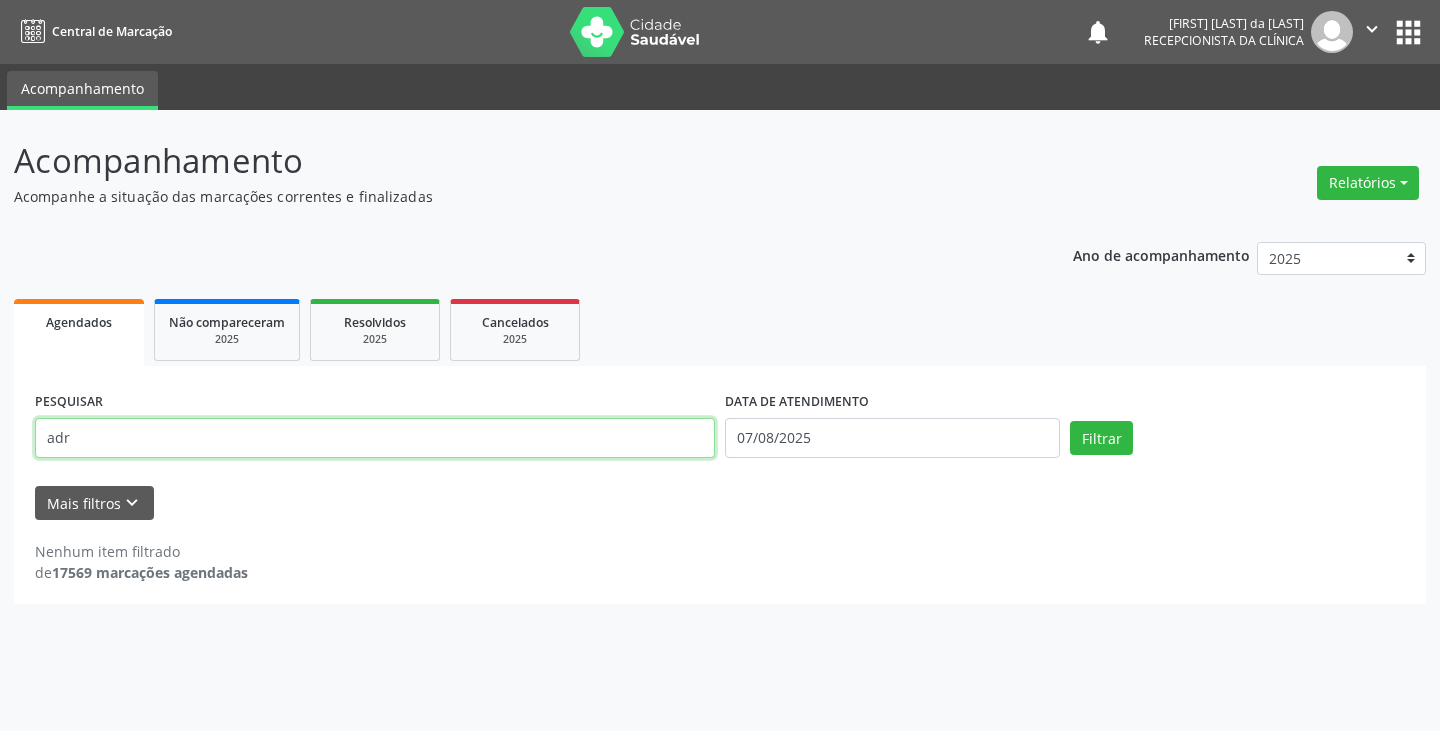 type on "adr" 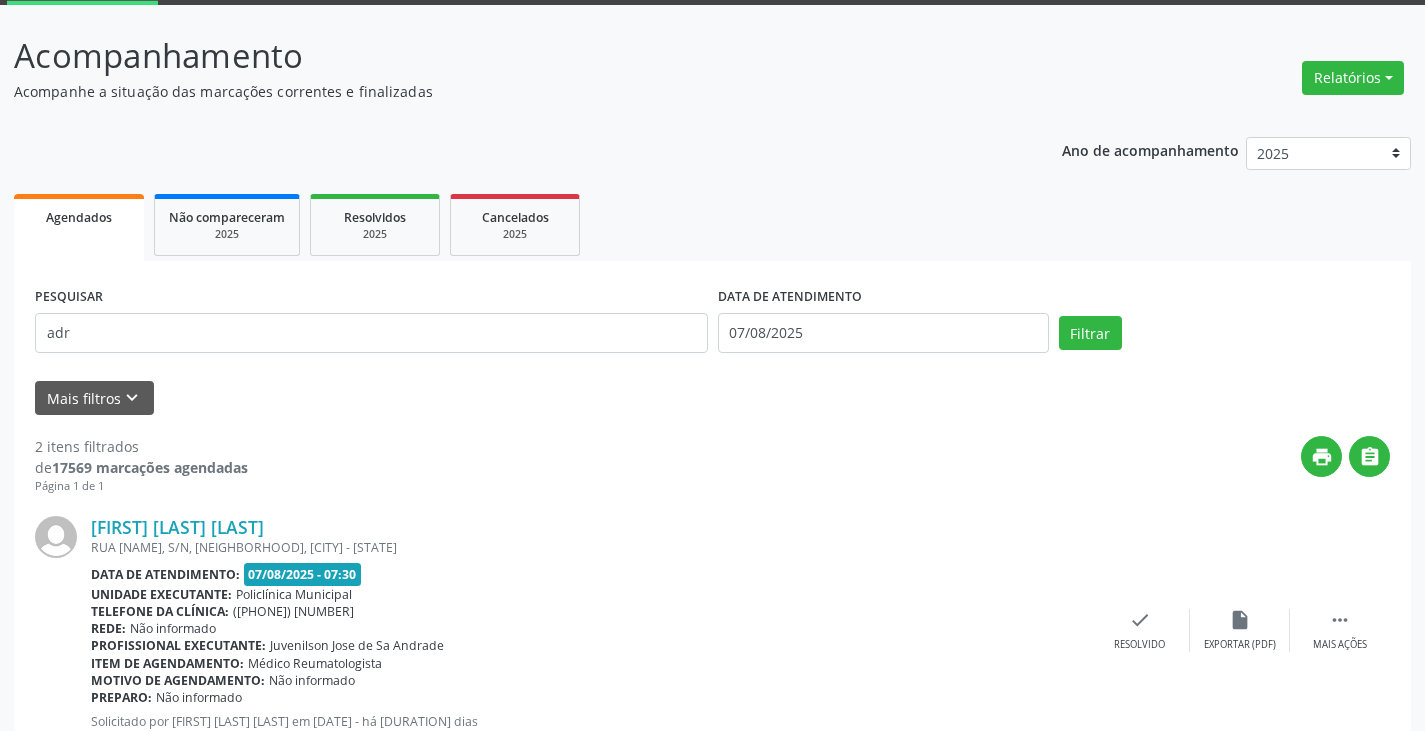 scroll, scrollTop: 300, scrollLeft: 0, axis: vertical 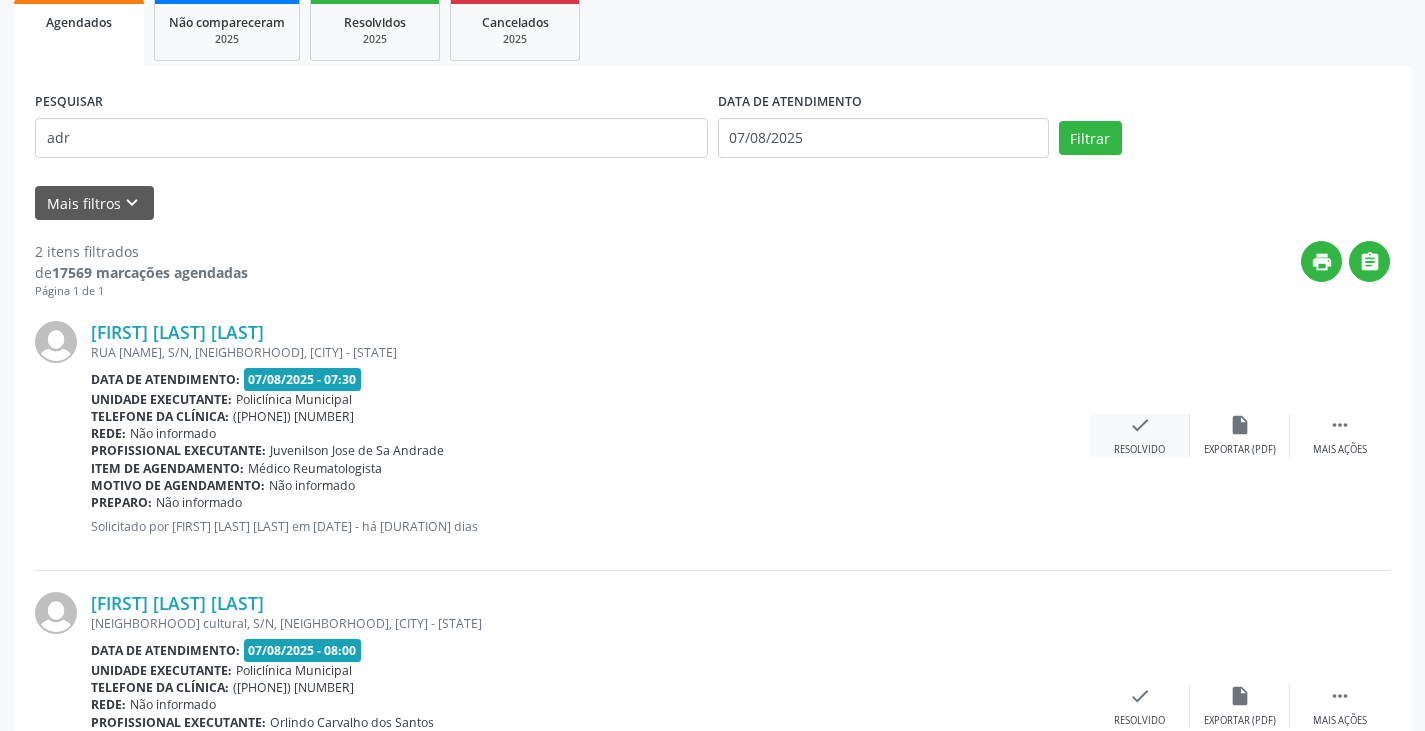 click on "check" at bounding box center (1140, 425) 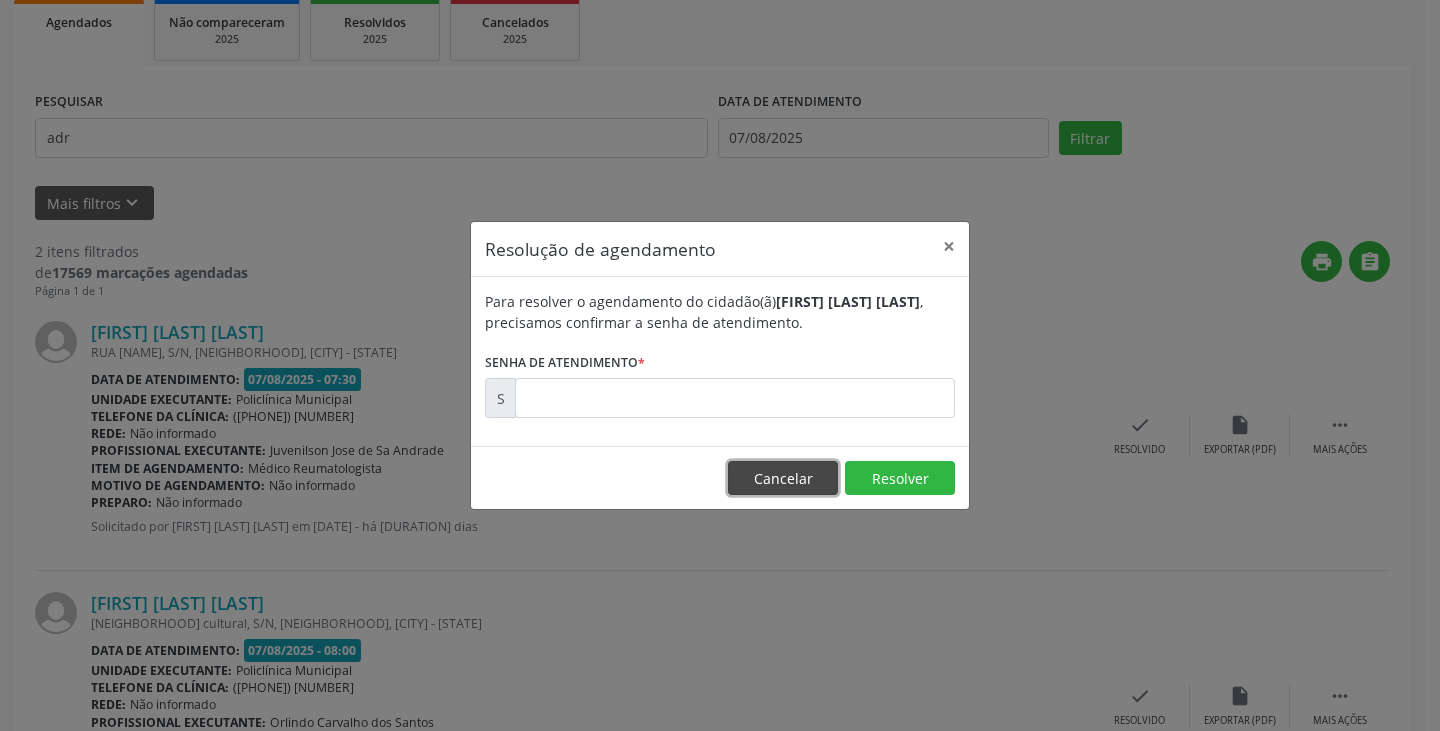 drag, startPoint x: 795, startPoint y: 465, endPoint x: 991, endPoint y: 603, distance: 239.70816 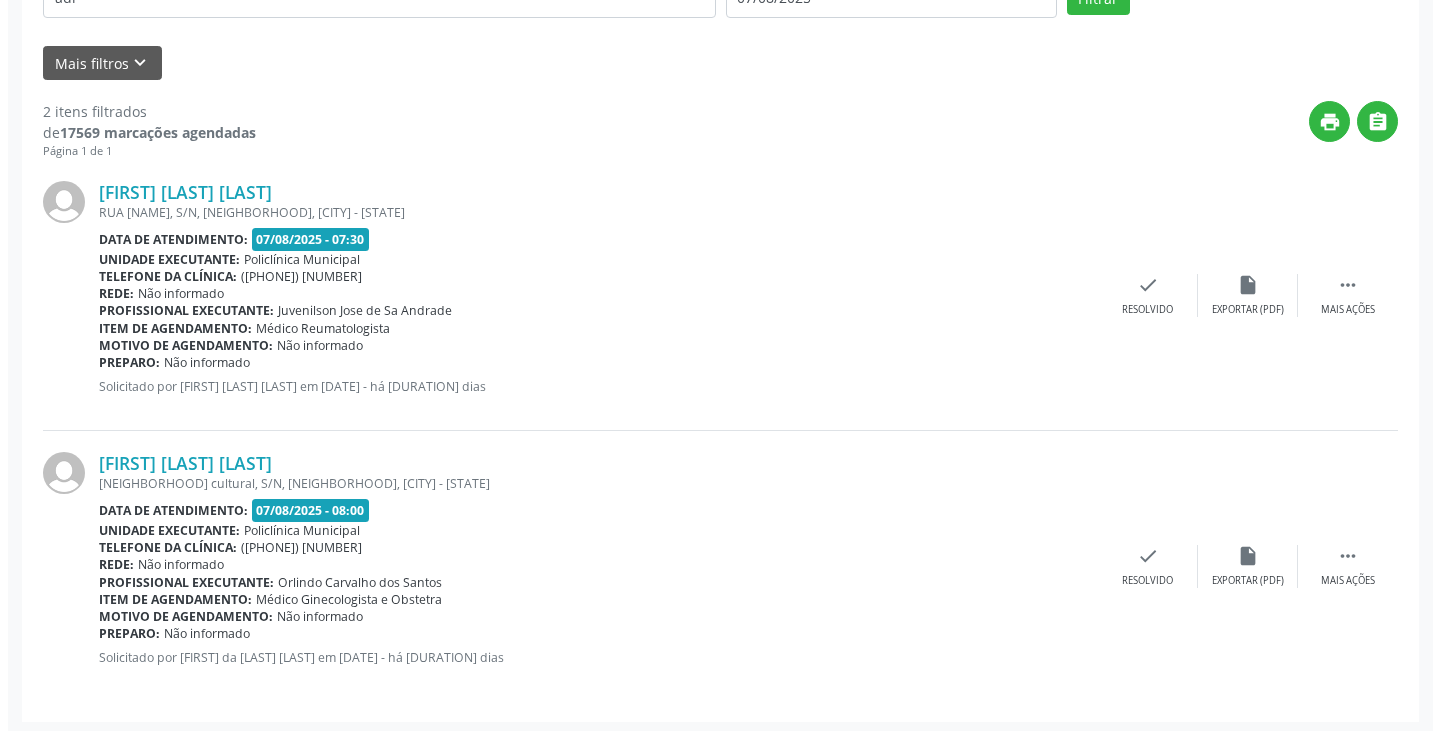 scroll, scrollTop: 445, scrollLeft: 0, axis: vertical 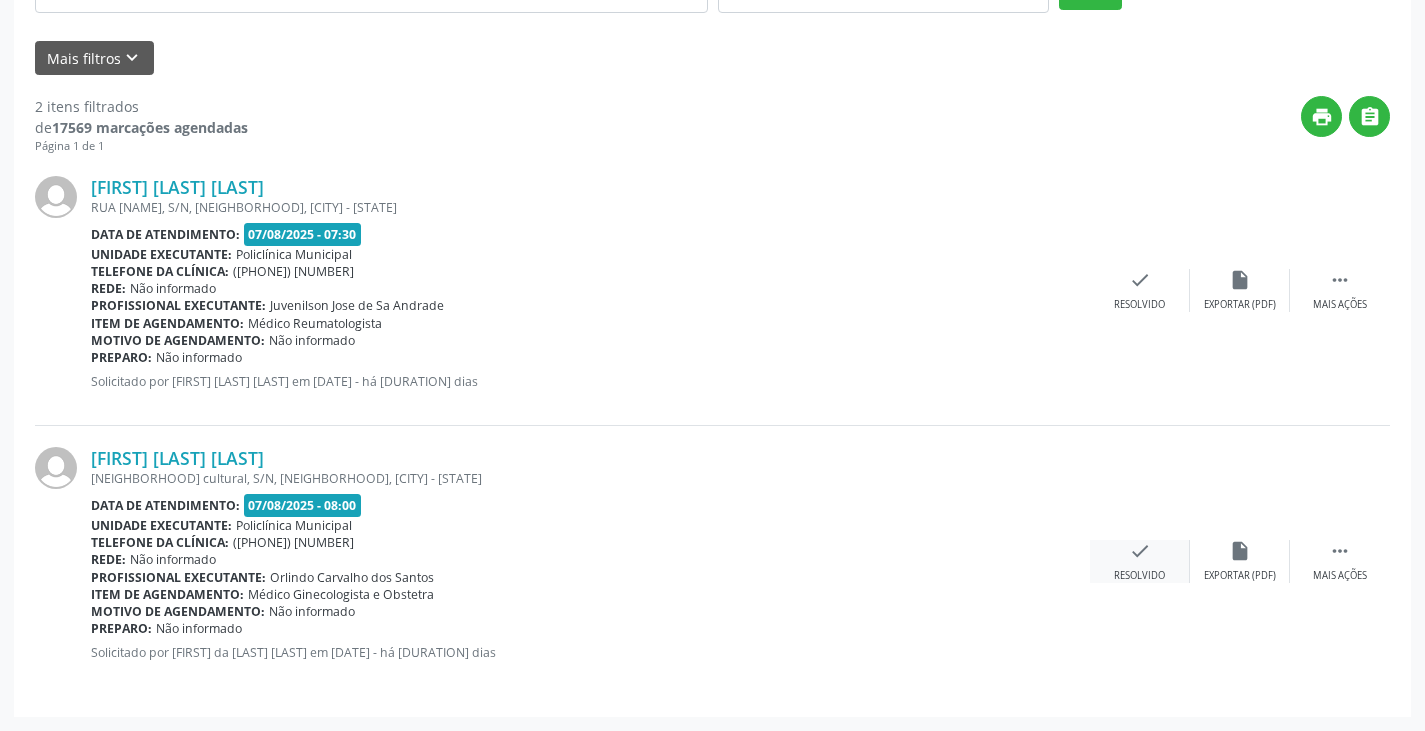drag, startPoint x: 1129, startPoint y: 564, endPoint x: 1117, endPoint y: 559, distance: 13 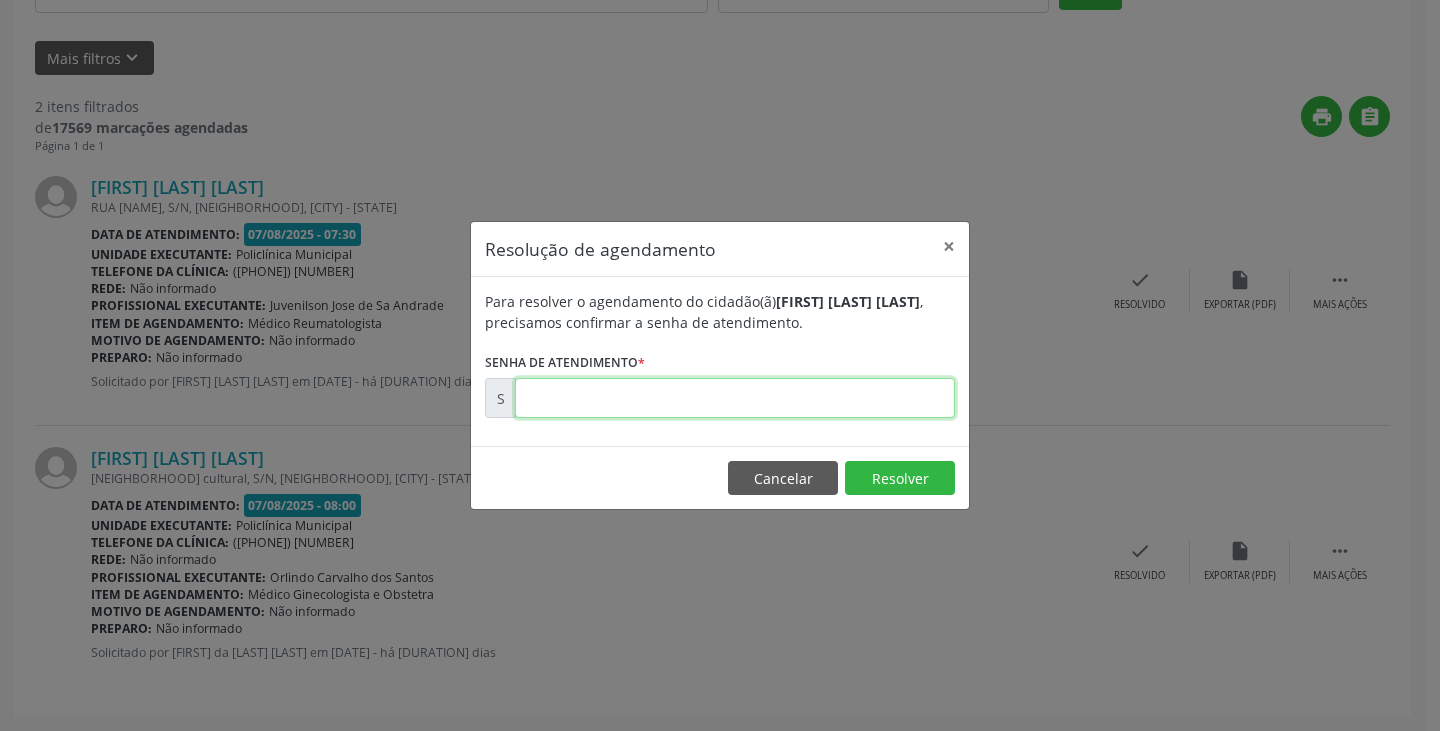 click at bounding box center [735, 398] 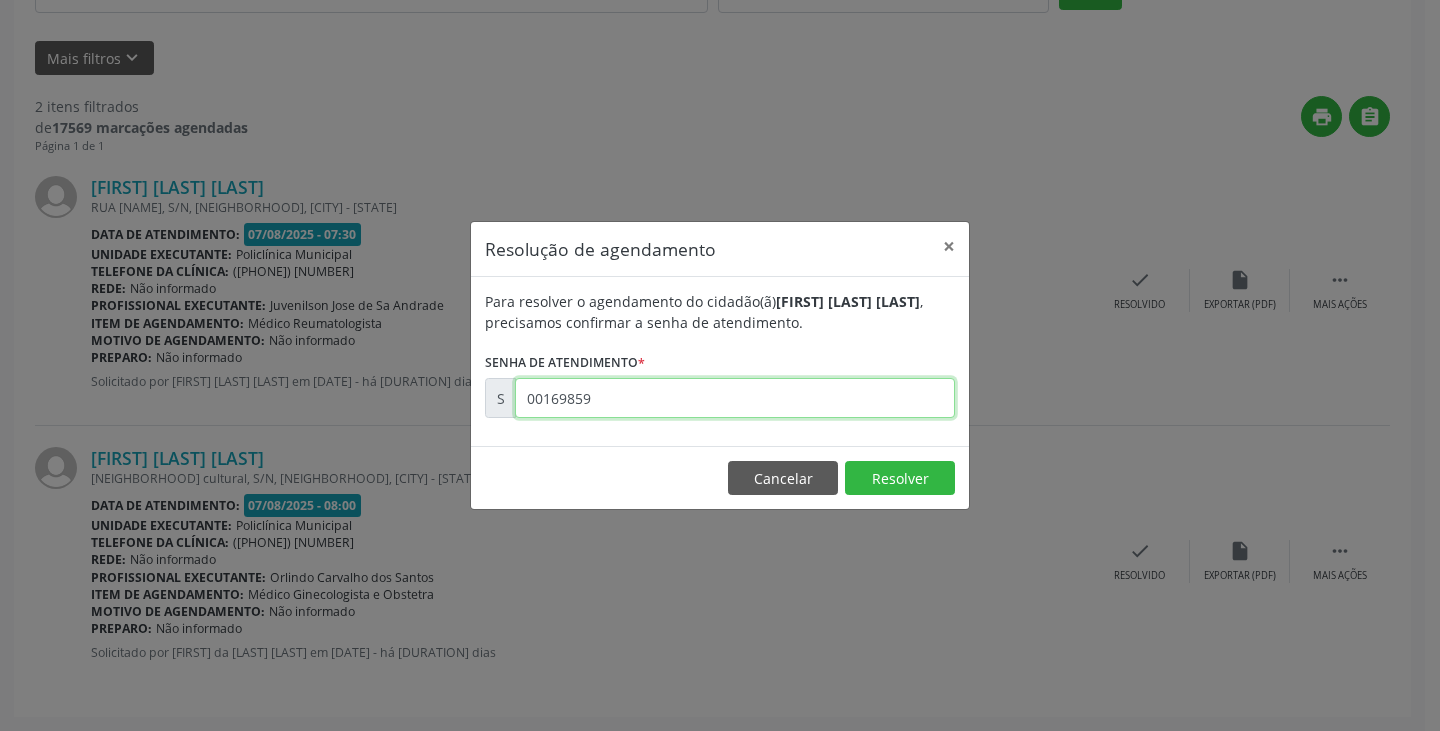 type on "00169859" 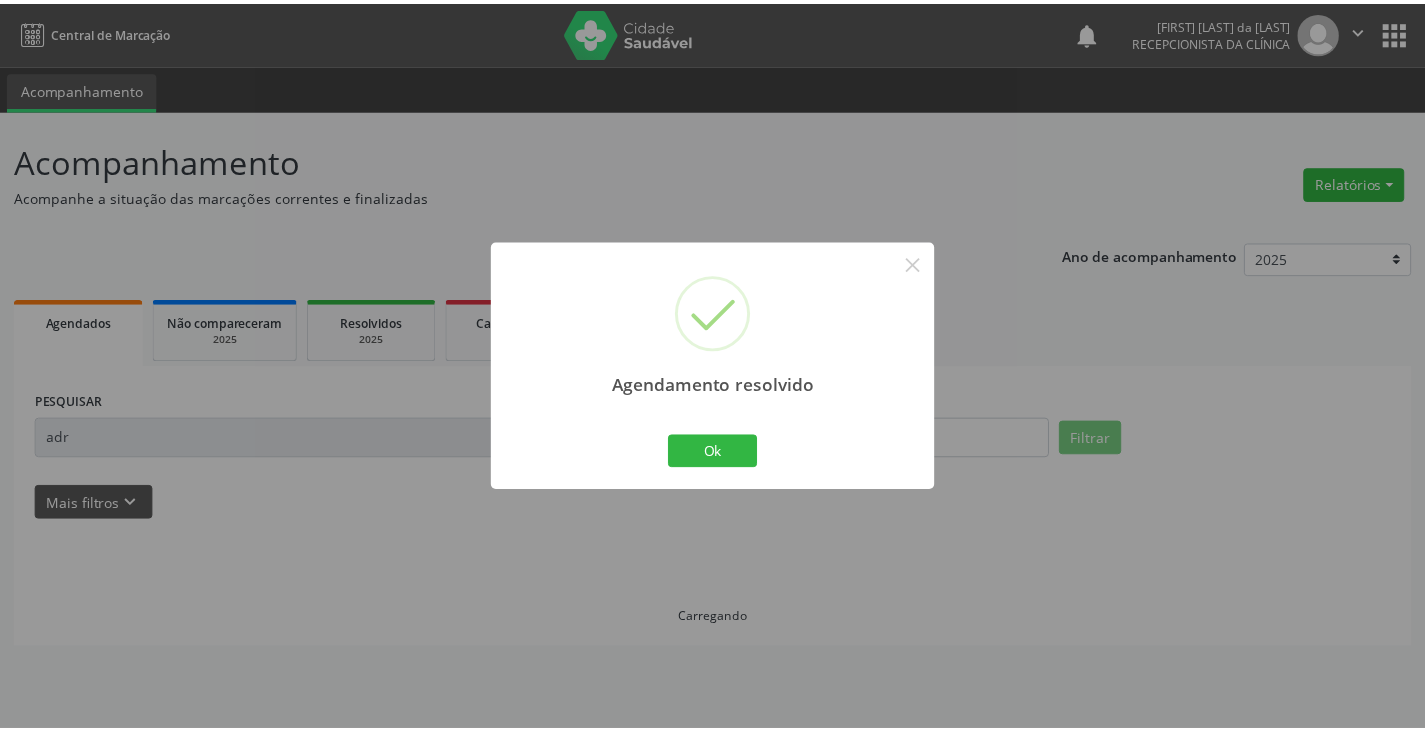 scroll, scrollTop: 0, scrollLeft: 0, axis: both 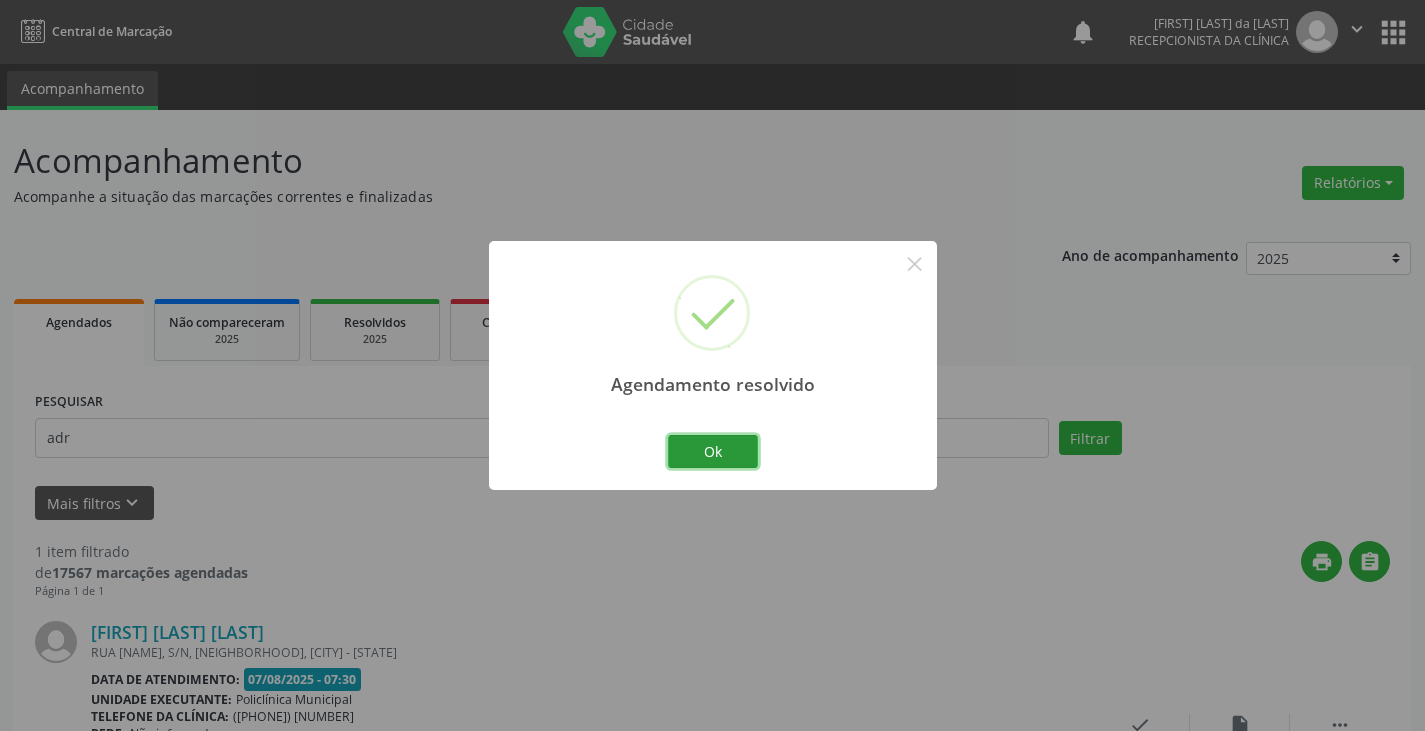 drag, startPoint x: 722, startPoint y: 445, endPoint x: 669, endPoint y: 447, distance: 53.037724 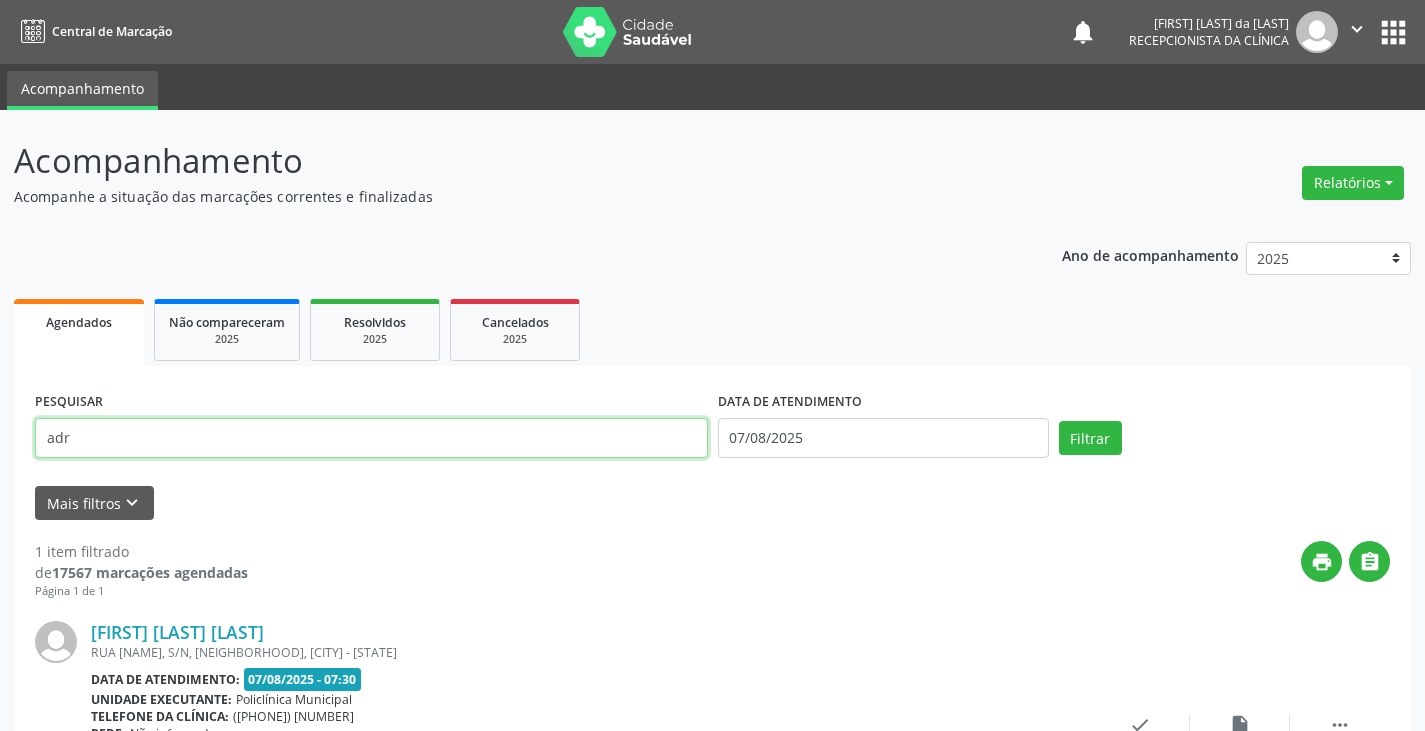 click on "adr" at bounding box center [371, 438] 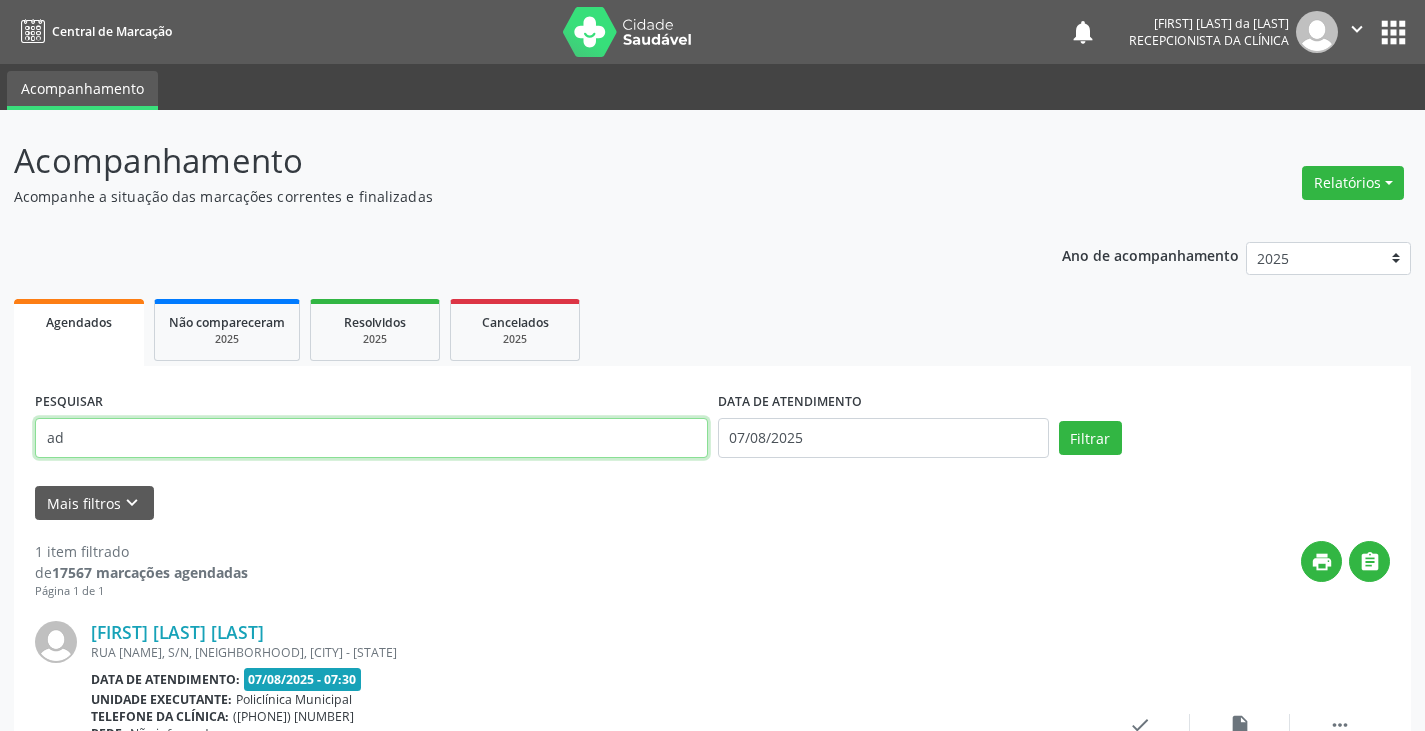 type on "a" 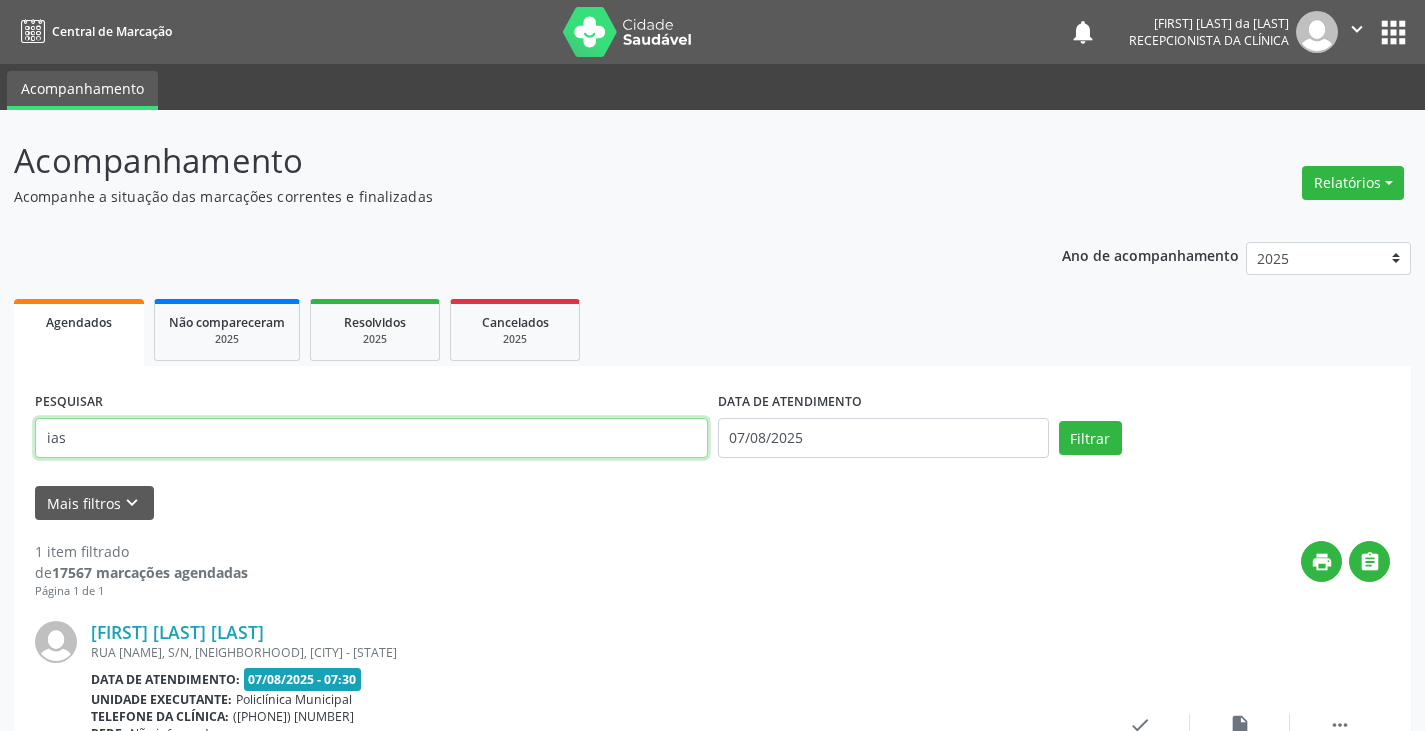 type on "ias" 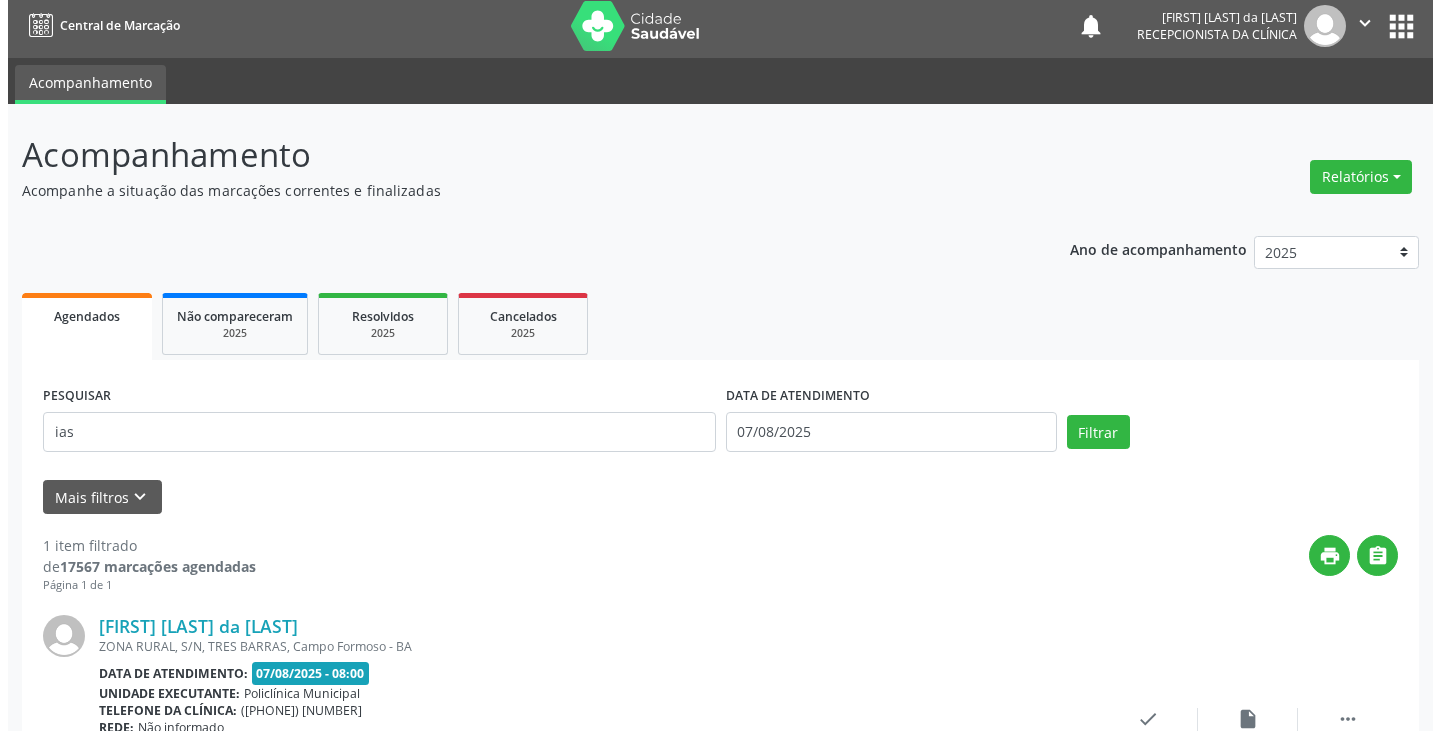 scroll, scrollTop: 174, scrollLeft: 0, axis: vertical 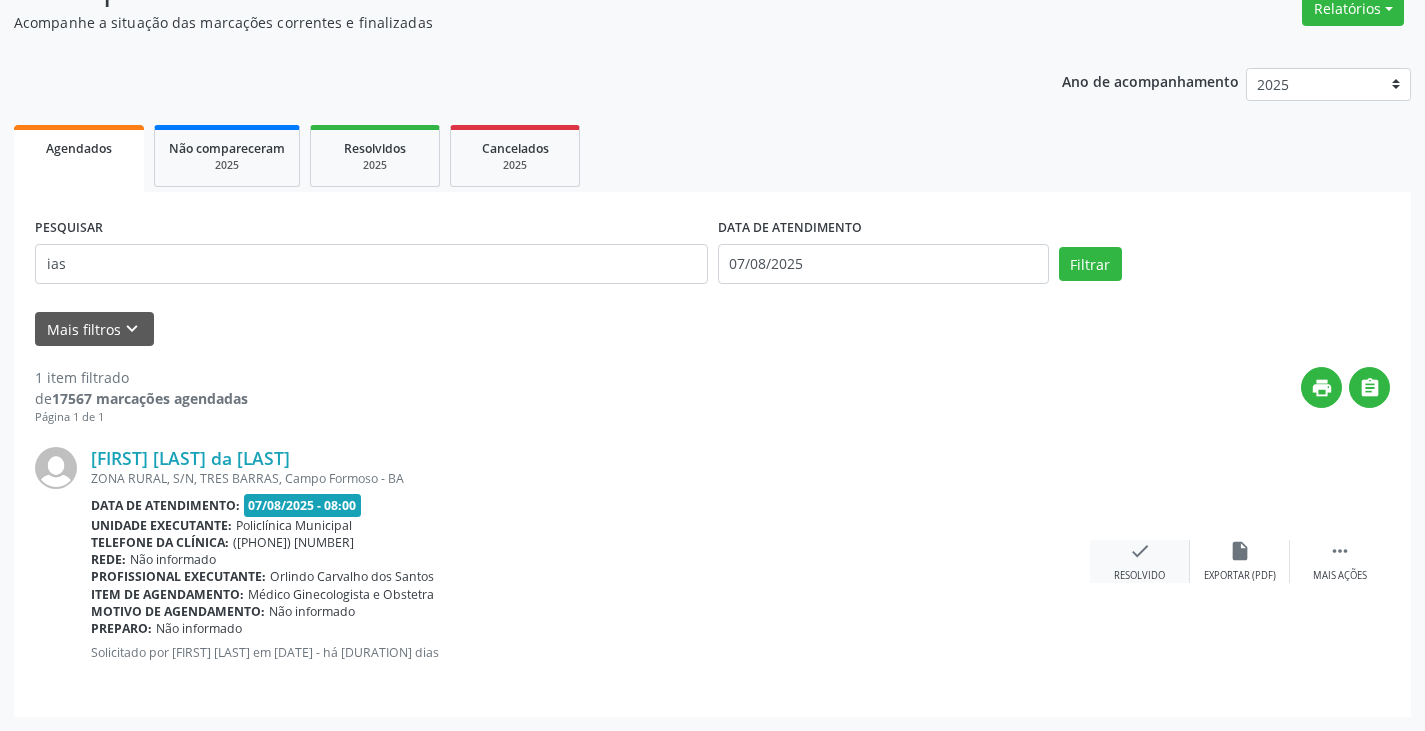 click on "check
Resolvido" at bounding box center (1140, 561) 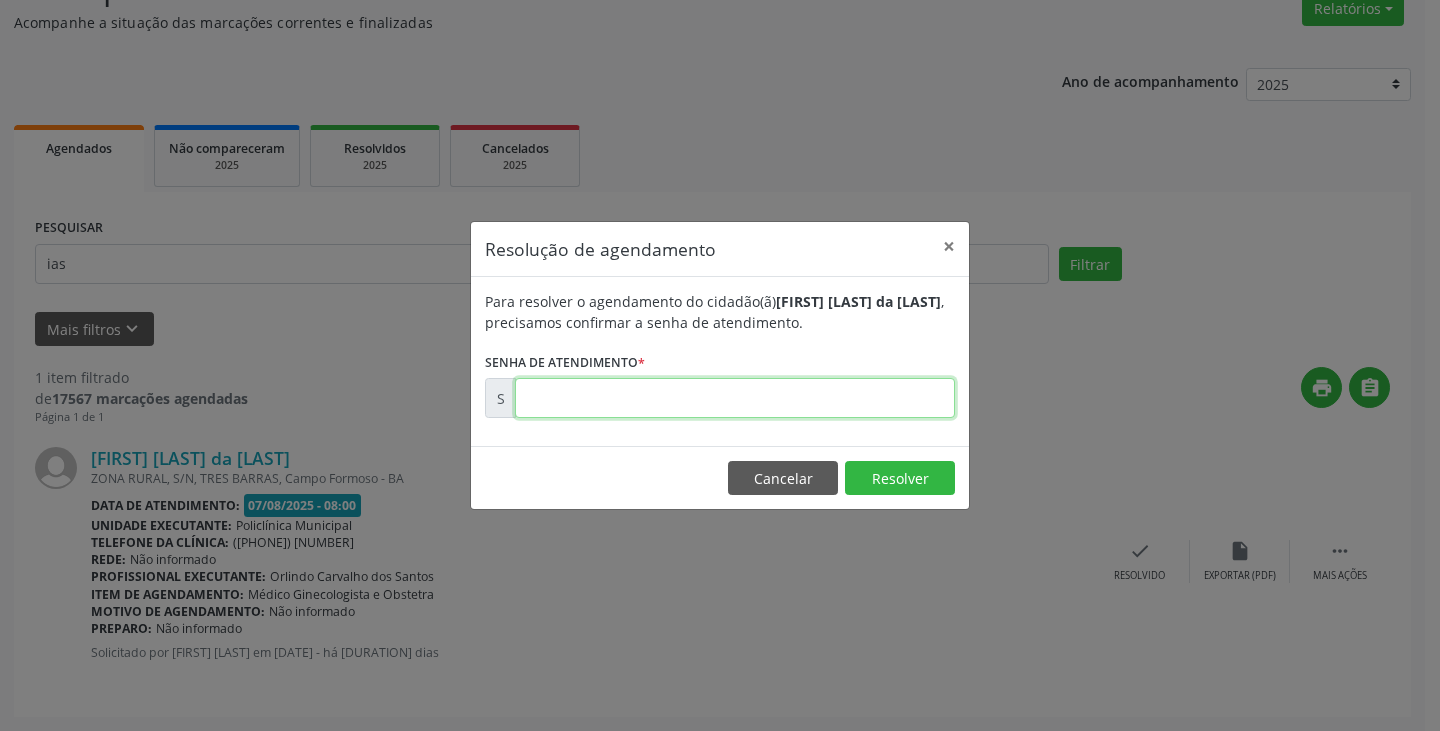 click at bounding box center [735, 398] 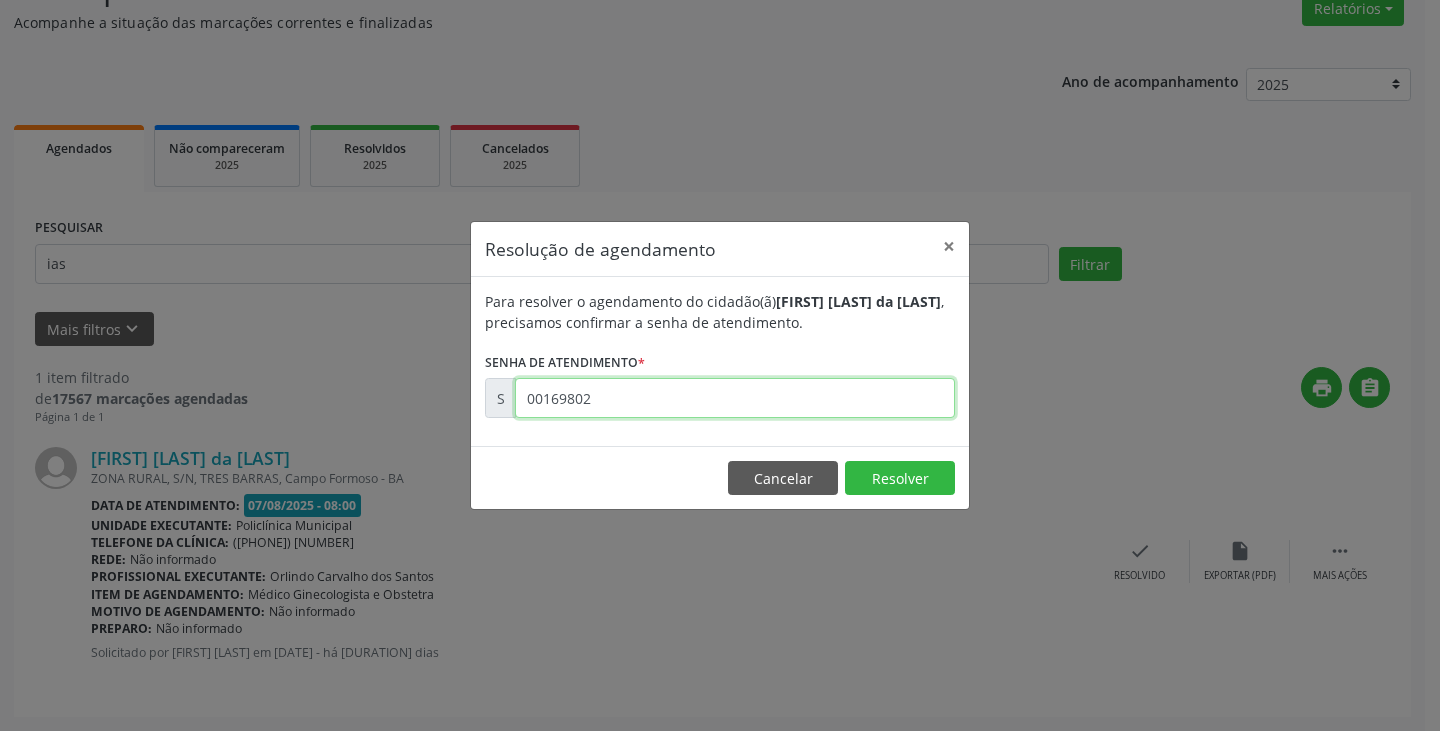 type on "00169802" 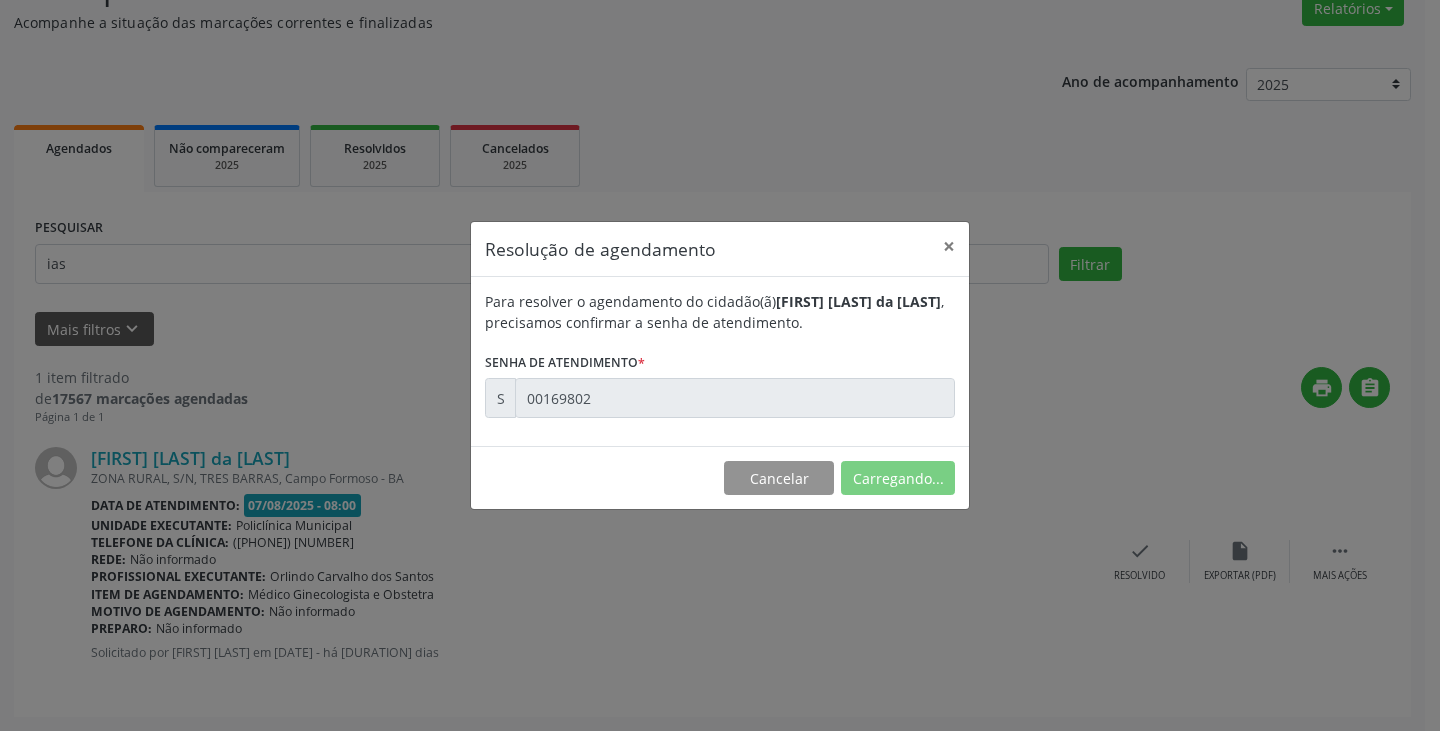 scroll, scrollTop: 0, scrollLeft: 0, axis: both 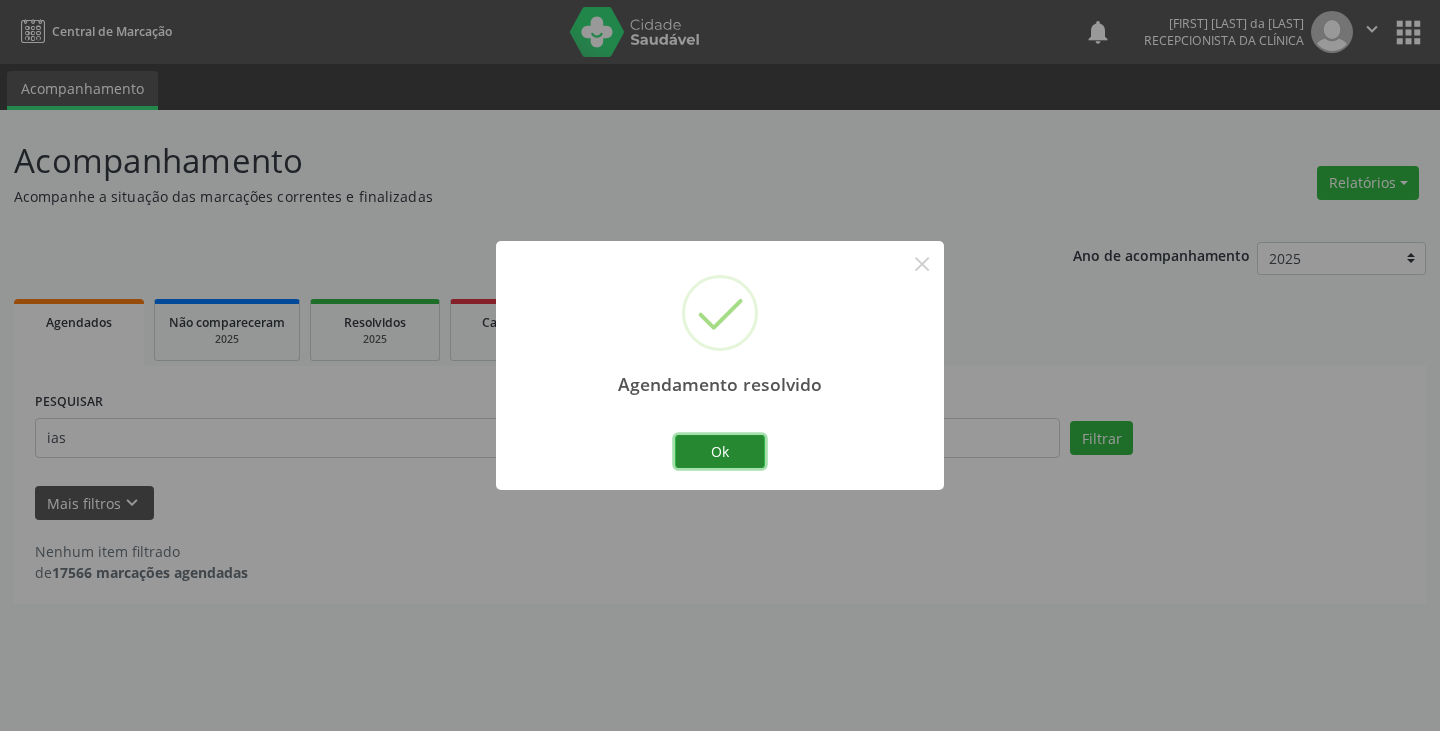 click on "Ok" at bounding box center [720, 452] 